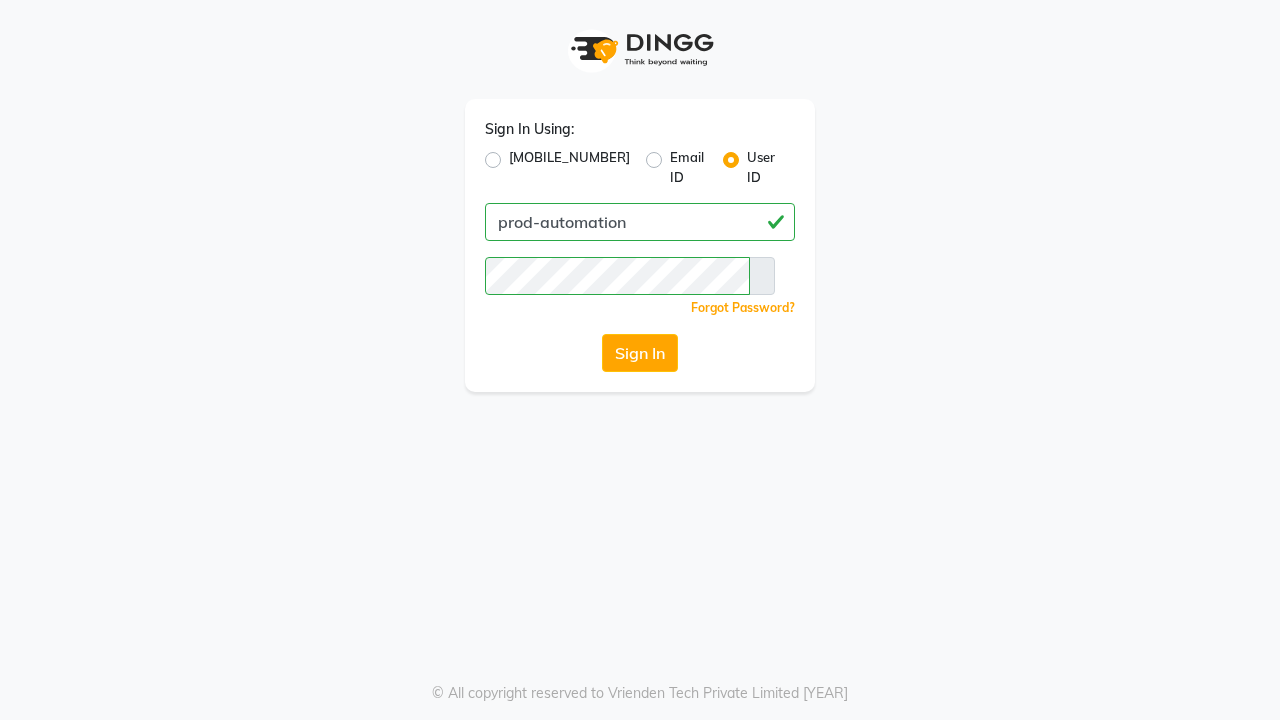 scroll, scrollTop: 0, scrollLeft: 0, axis: both 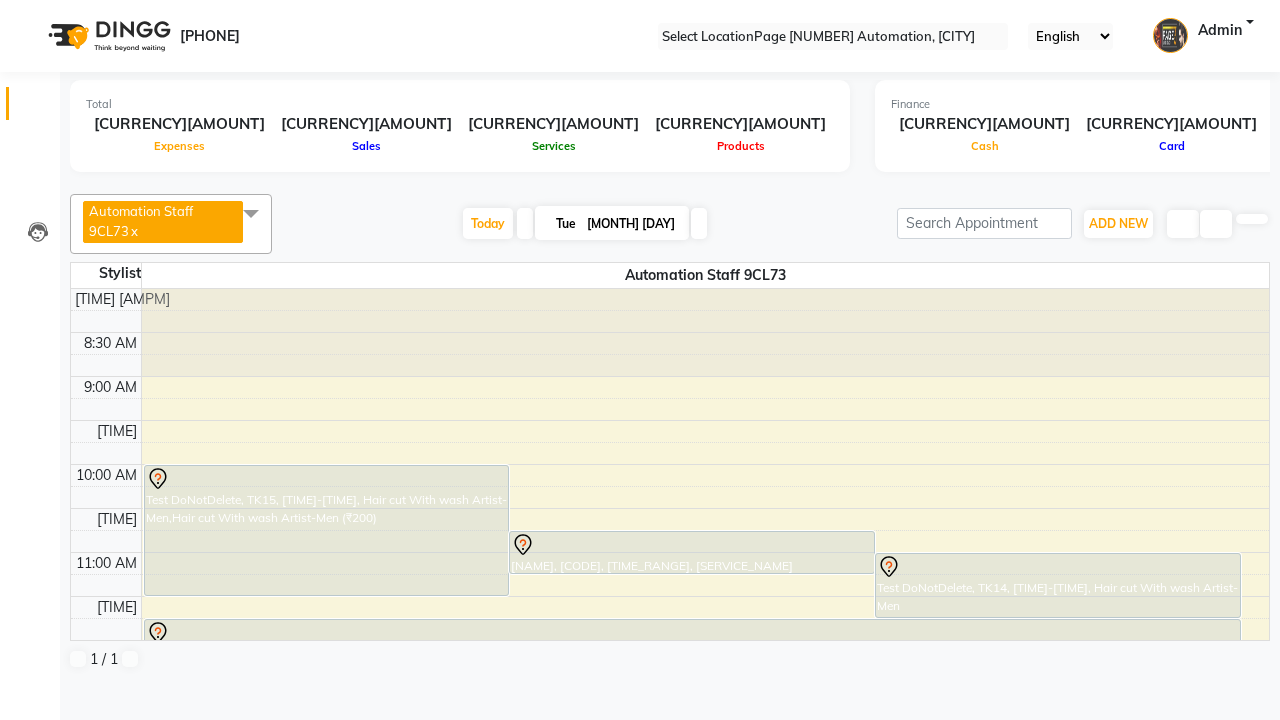 click at bounding box center (31, 8) 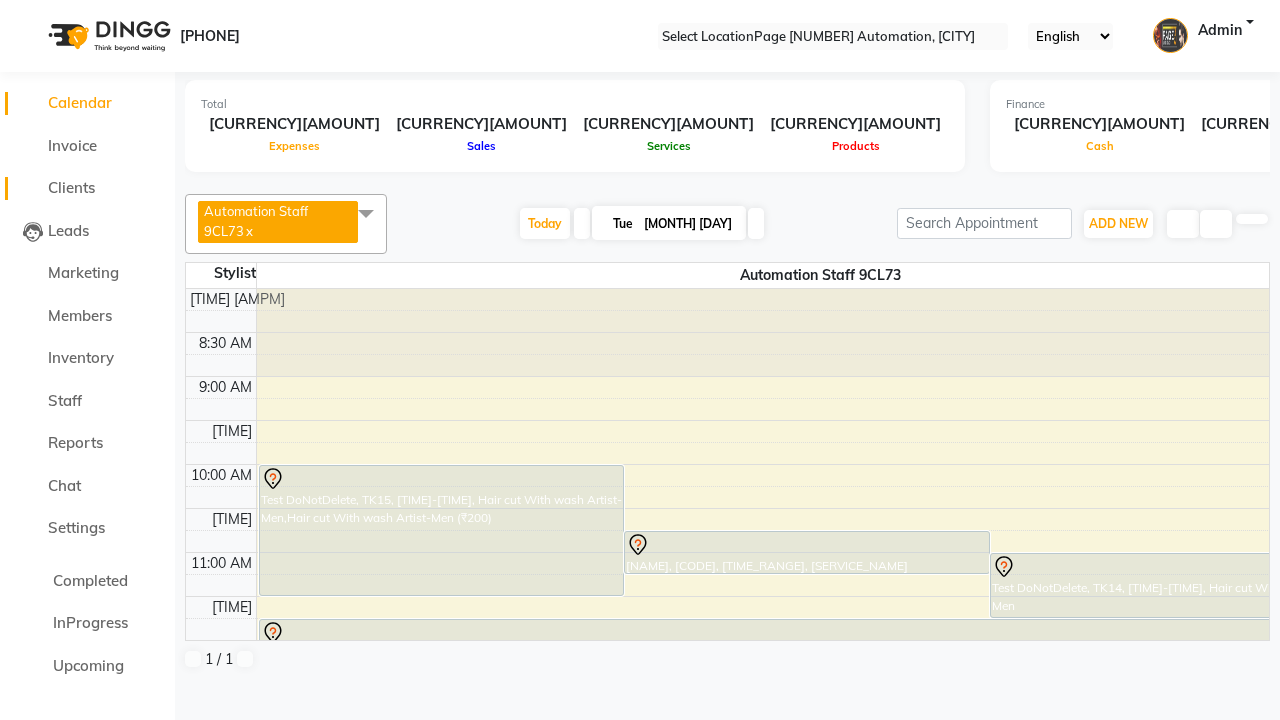 click on "Clients" at bounding box center [71, 187] 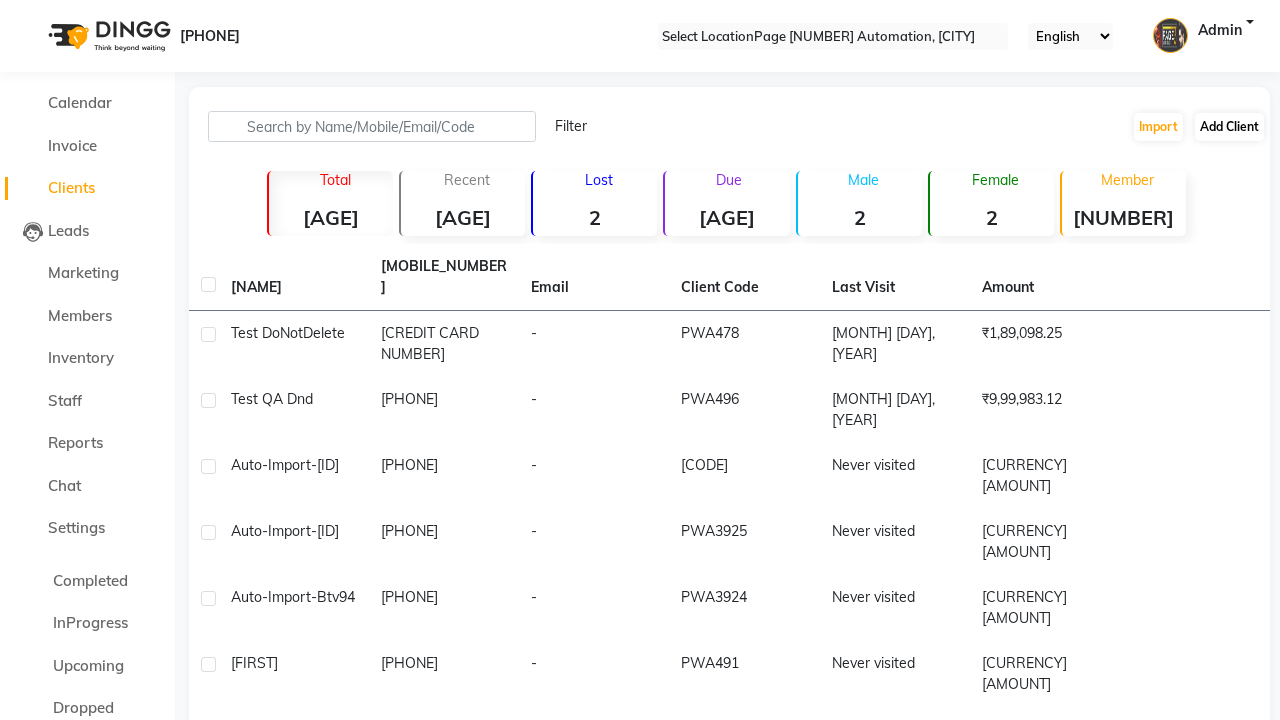 click on "Add Client" at bounding box center (1229, 127) 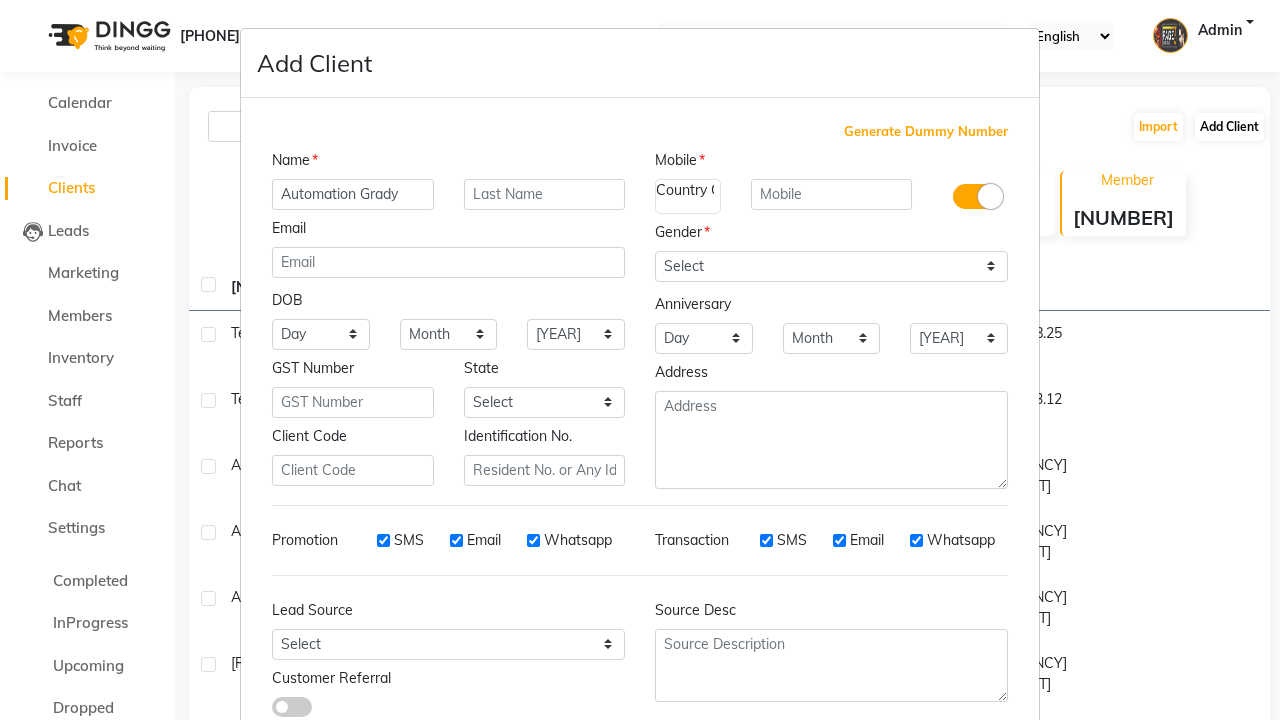 type on "Automation Grady" 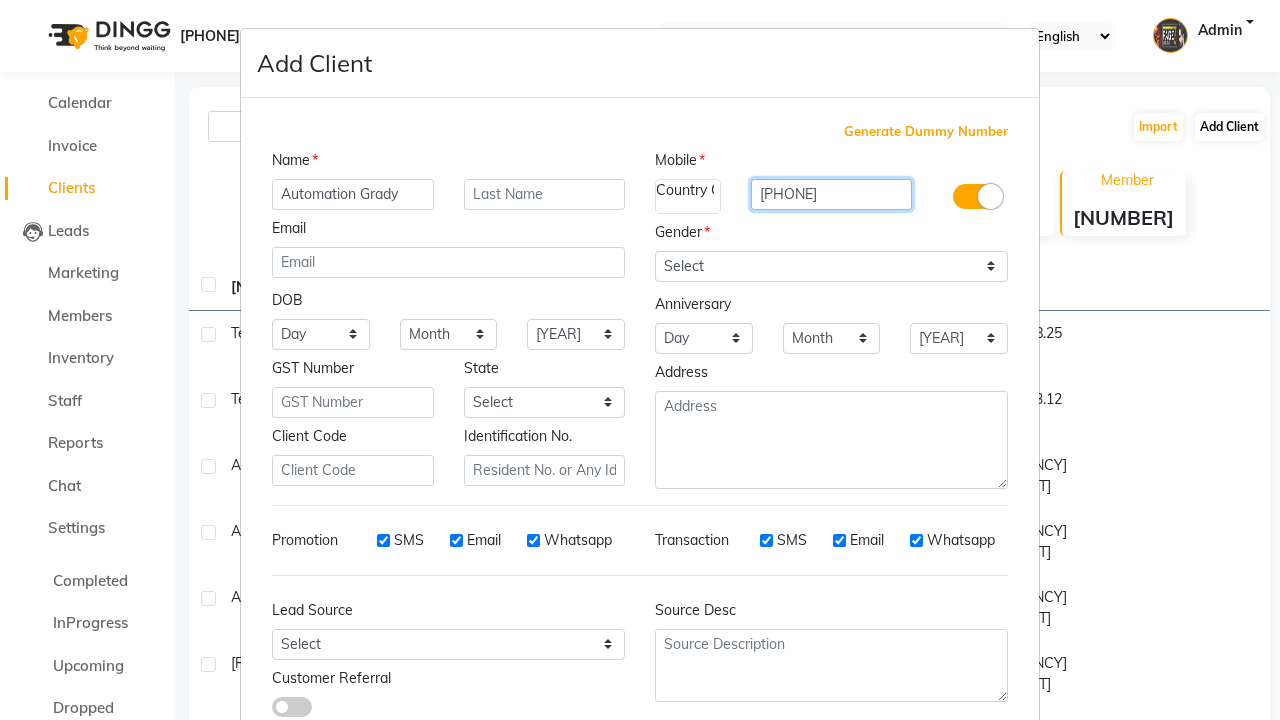 type on "[PHONE]" 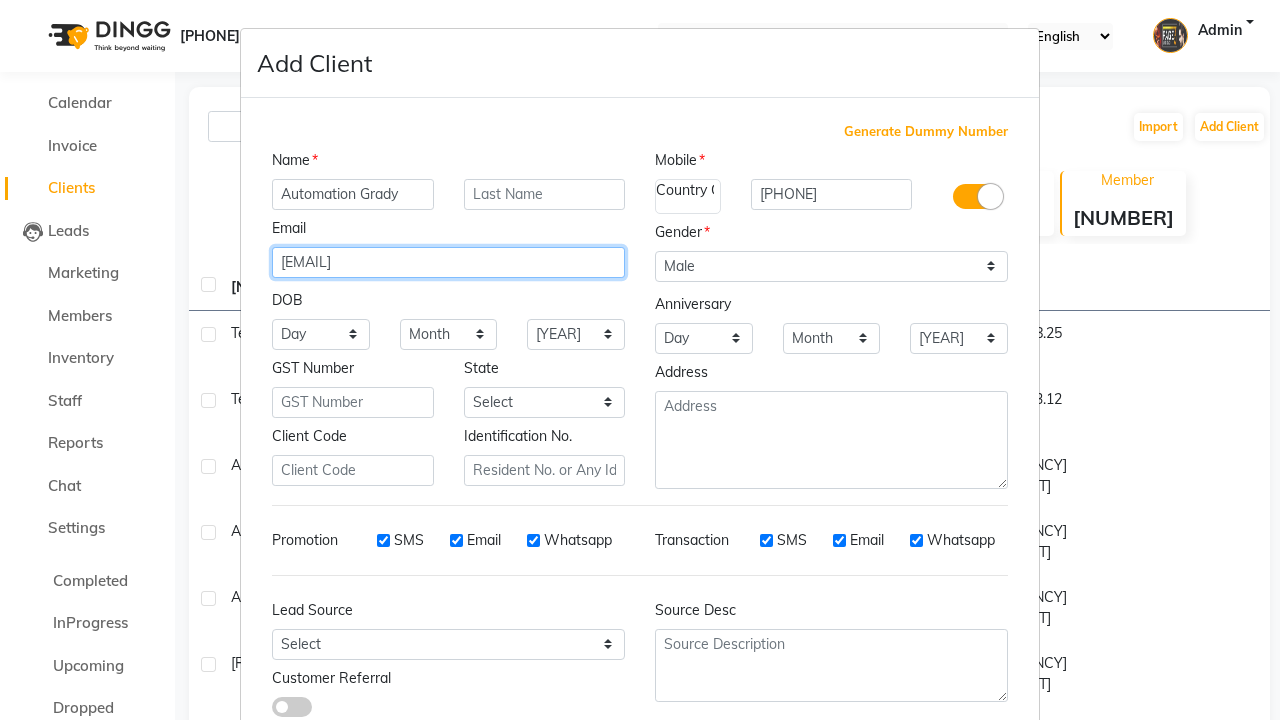 type on "[EMAIL]" 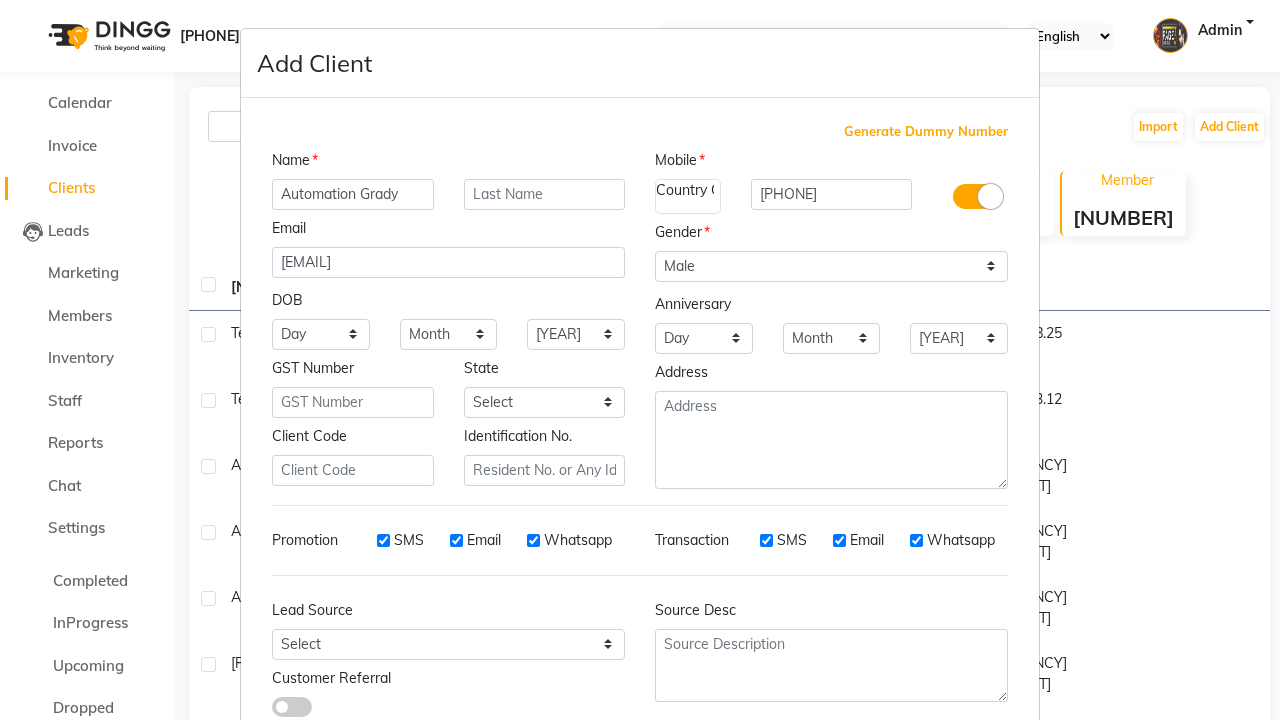 click on "Add" at bounding box center [910, 786] 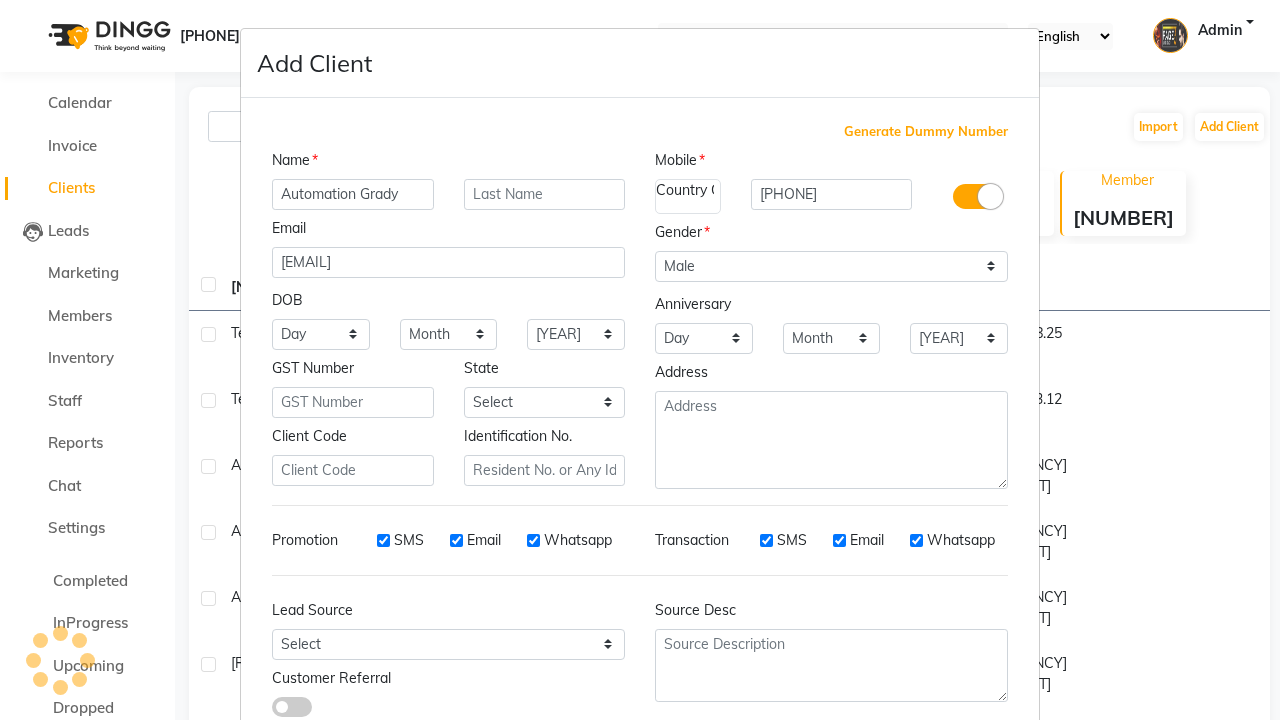 scroll, scrollTop: 129, scrollLeft: 0, axis: vertical 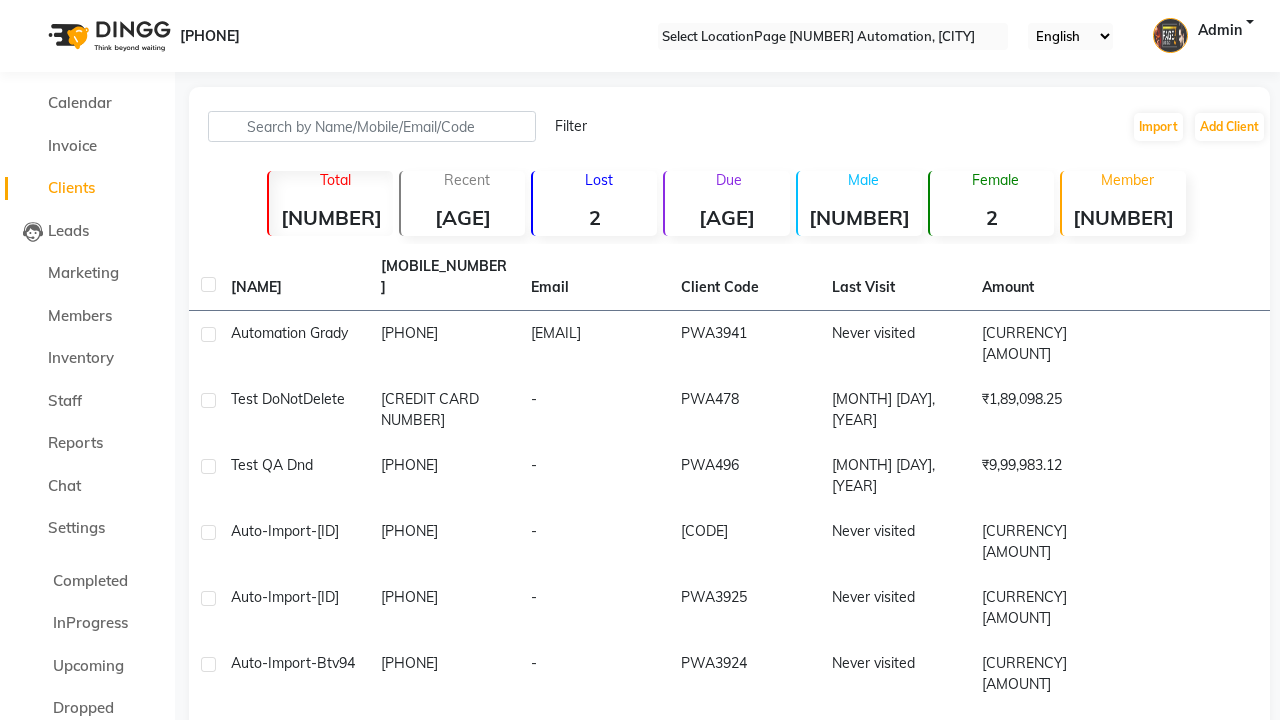 click on "Successfully created new user." at bounding box center (640, 1092) 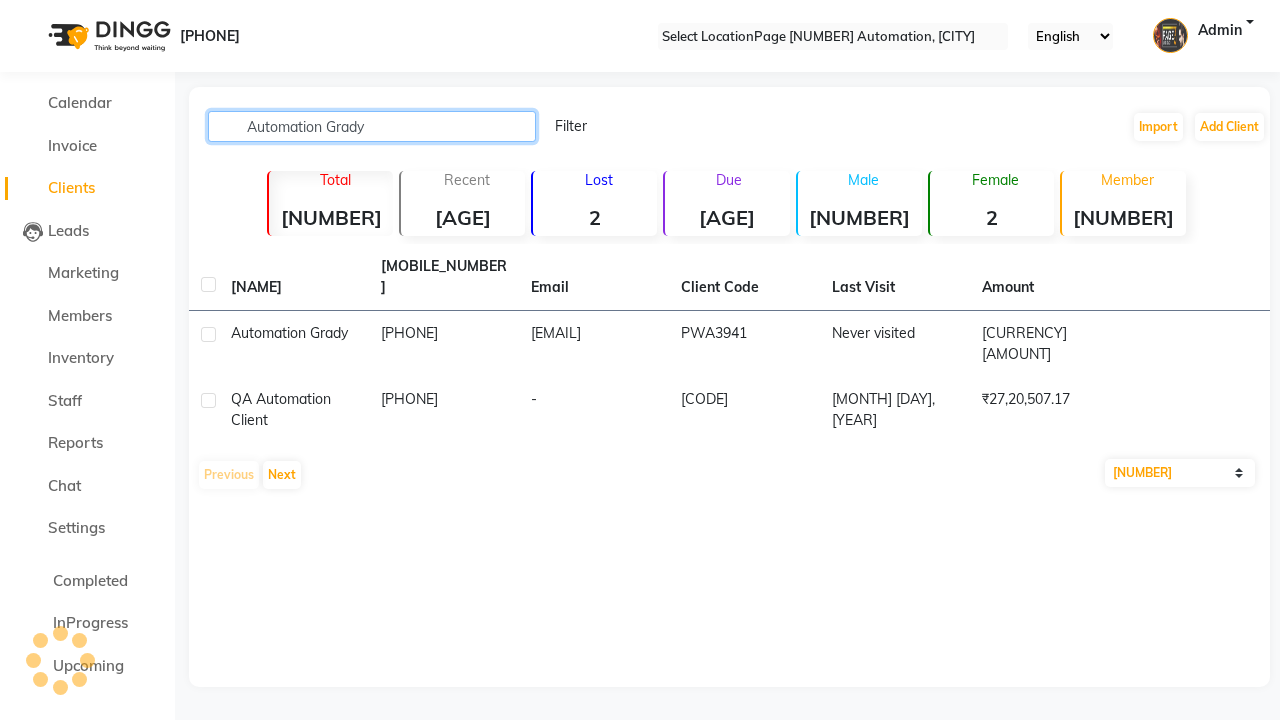 type on "Automation Grady" 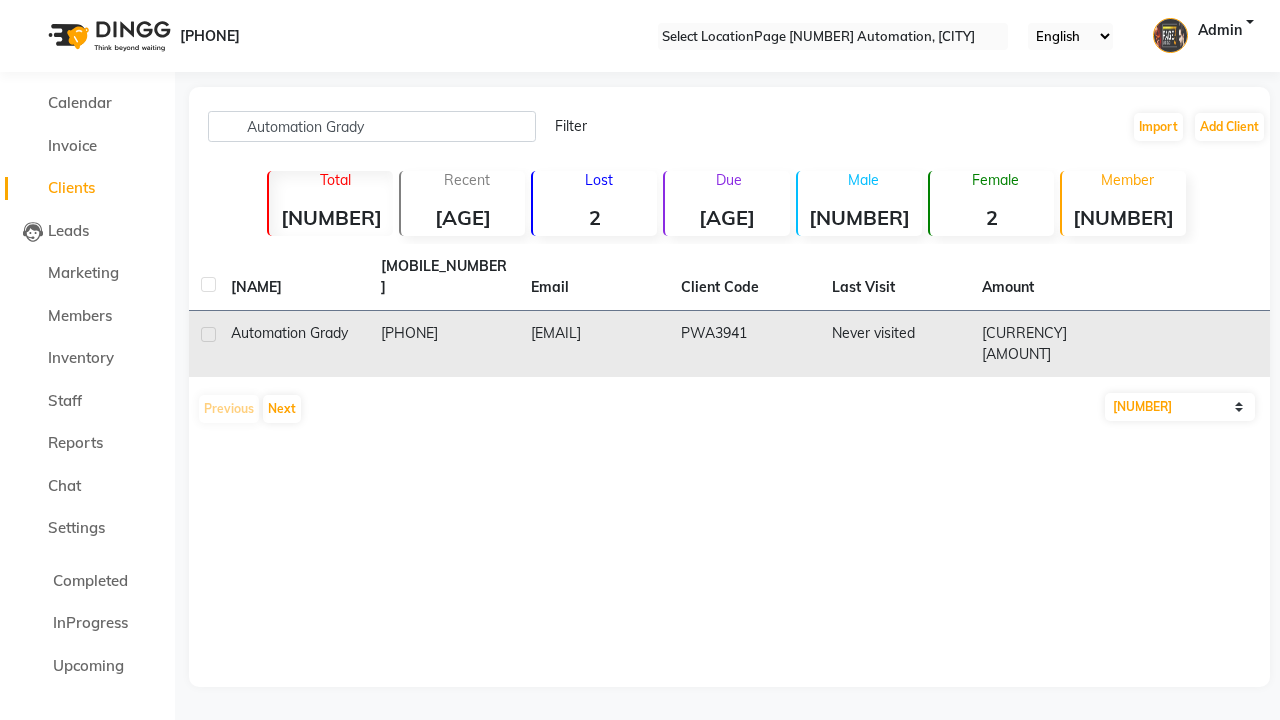 click on "PWA3941" at bounding box center (744, 344) 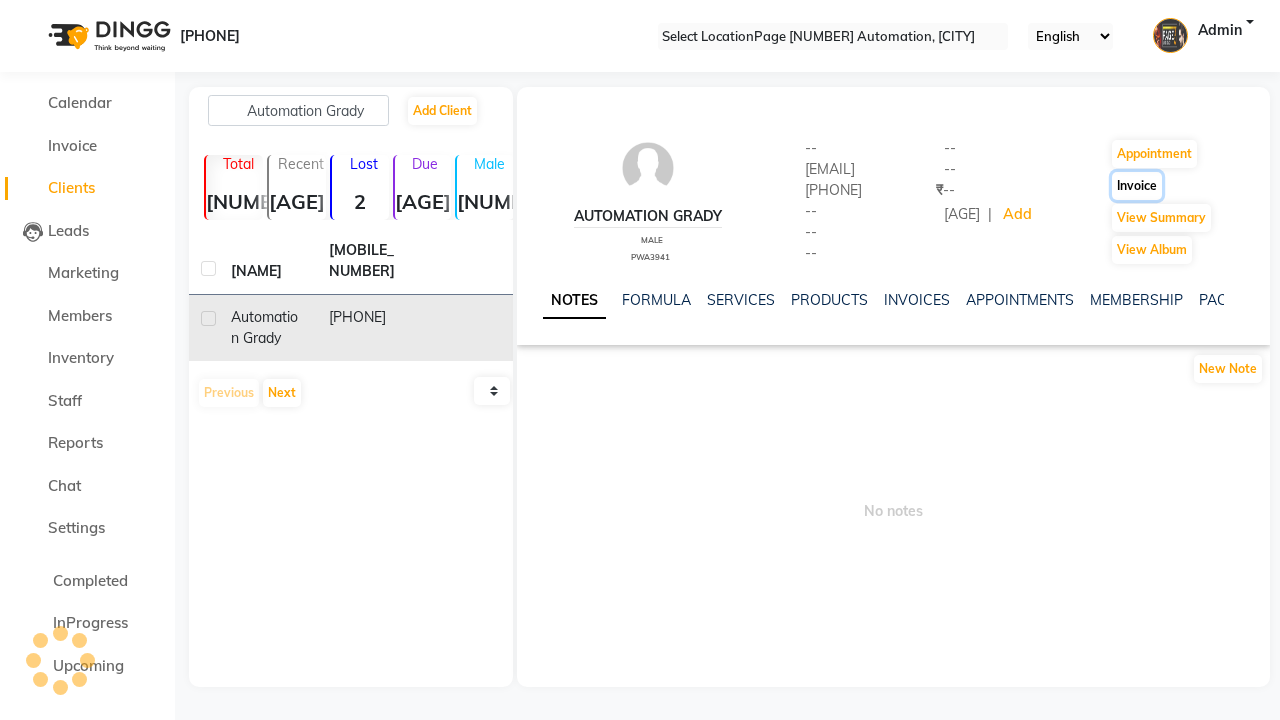 click on "Invoice" at bounding box center [1154, 154] 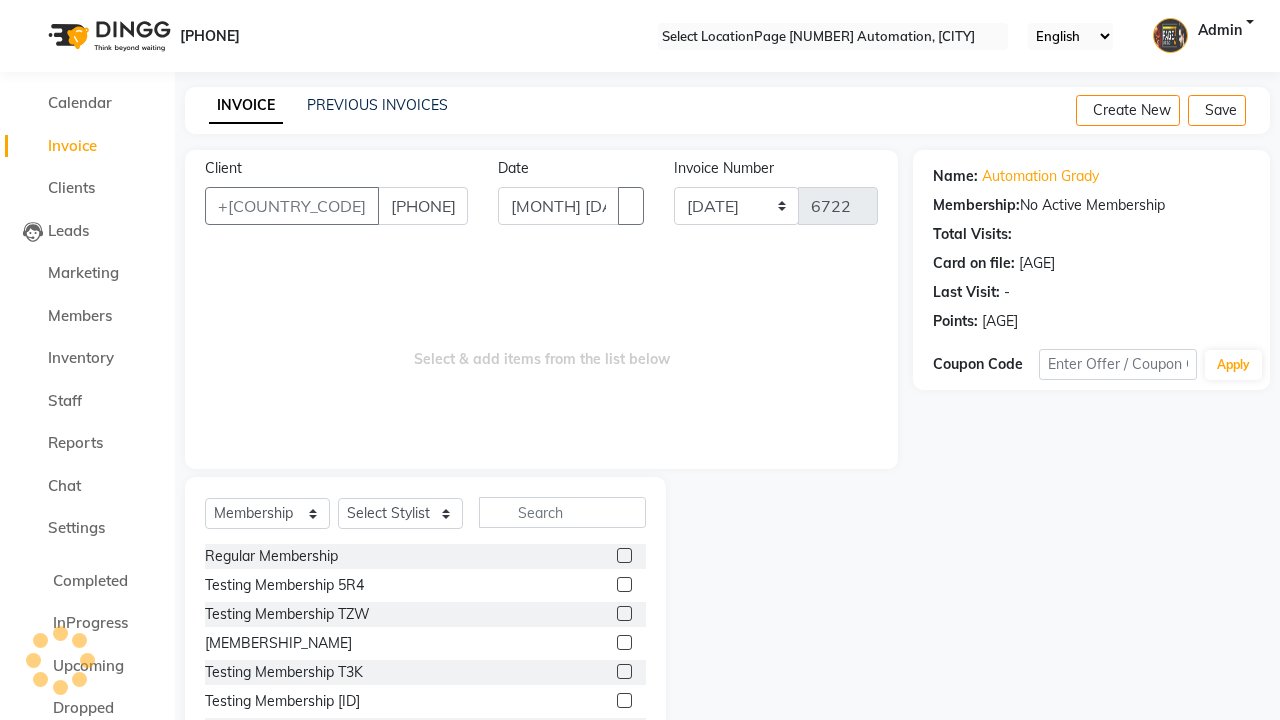 click at bounding box center [624, 555] 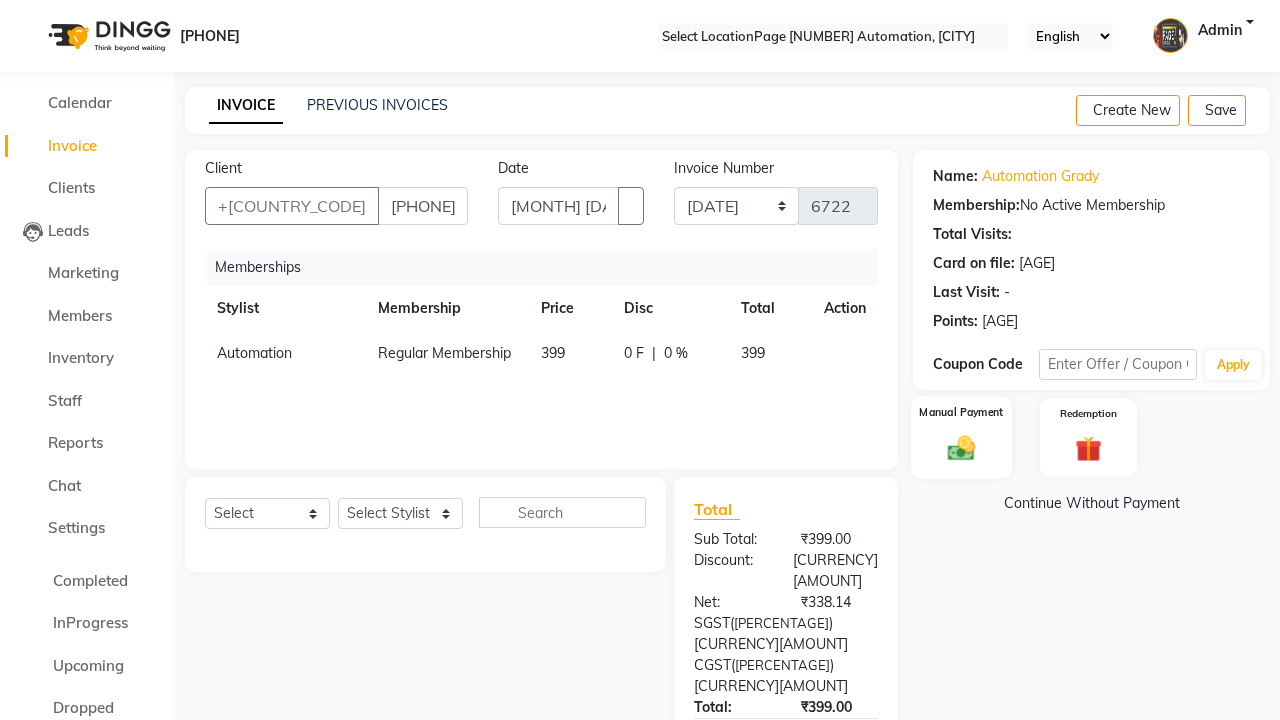 click at bounding box center [962, 448] 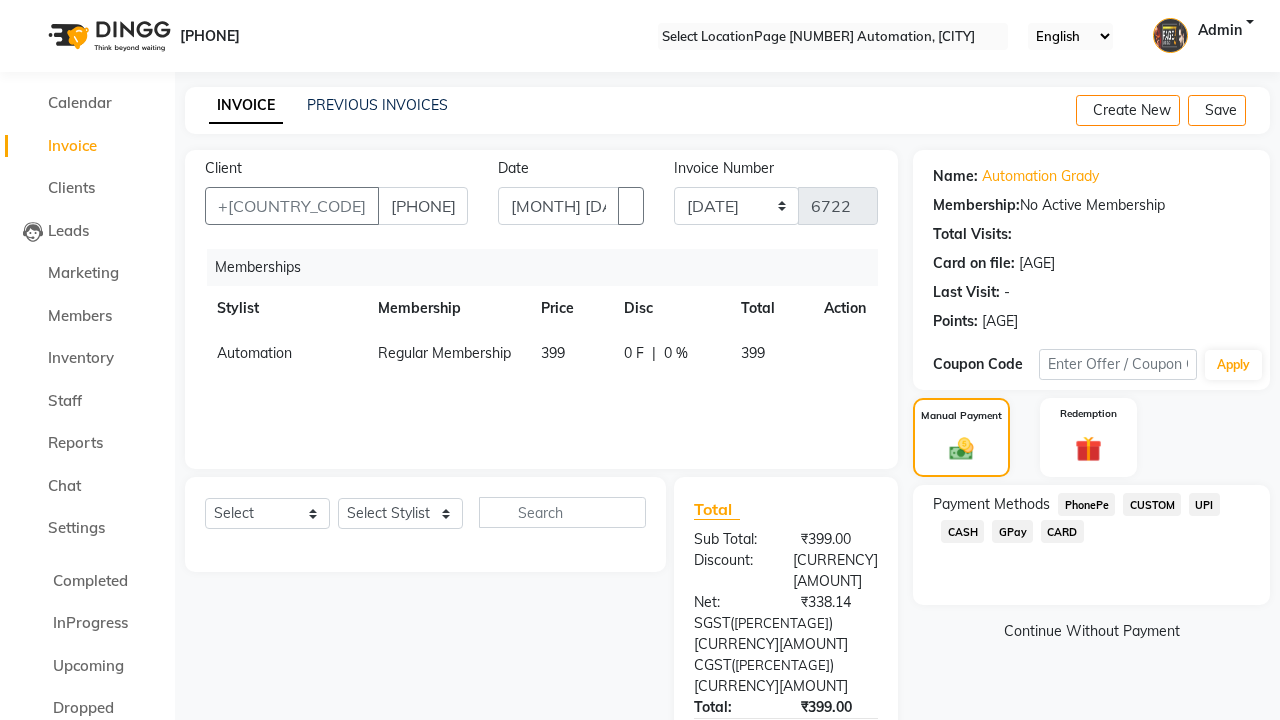 click on "PhonePe" at bounding box center [1086, 504] 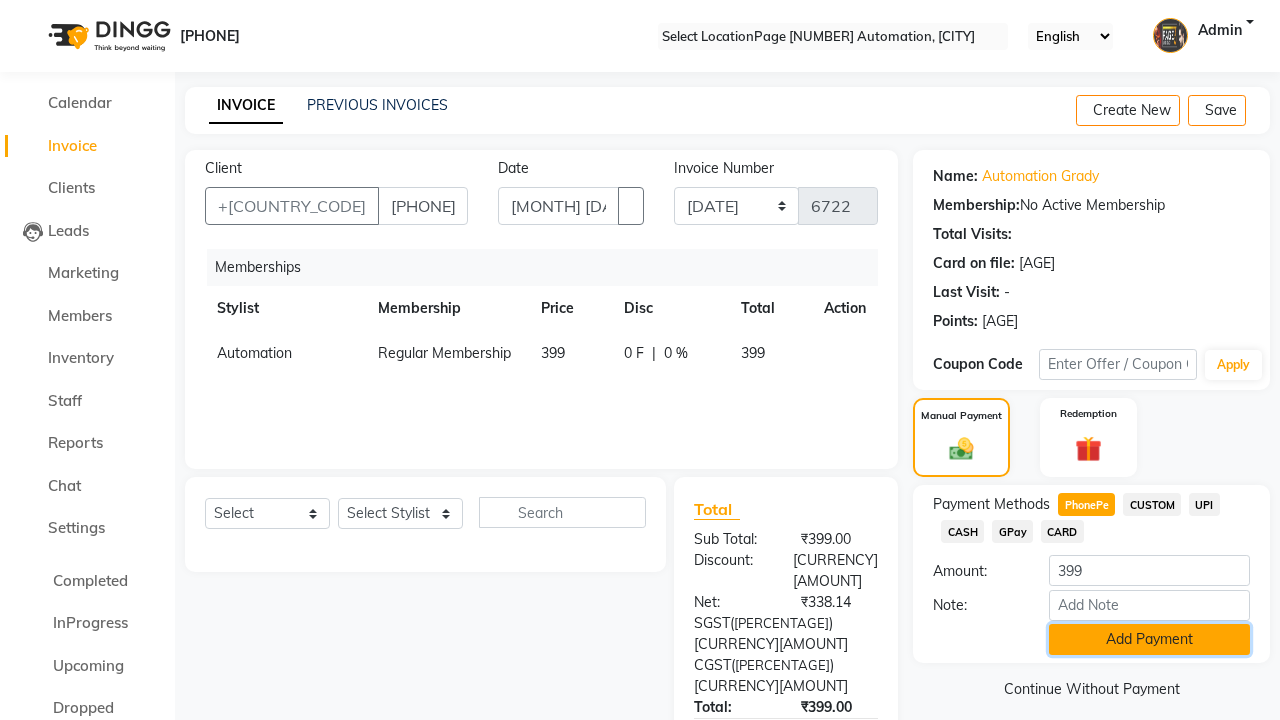 click on "Add Payment" at bounding box center (1149, 639) 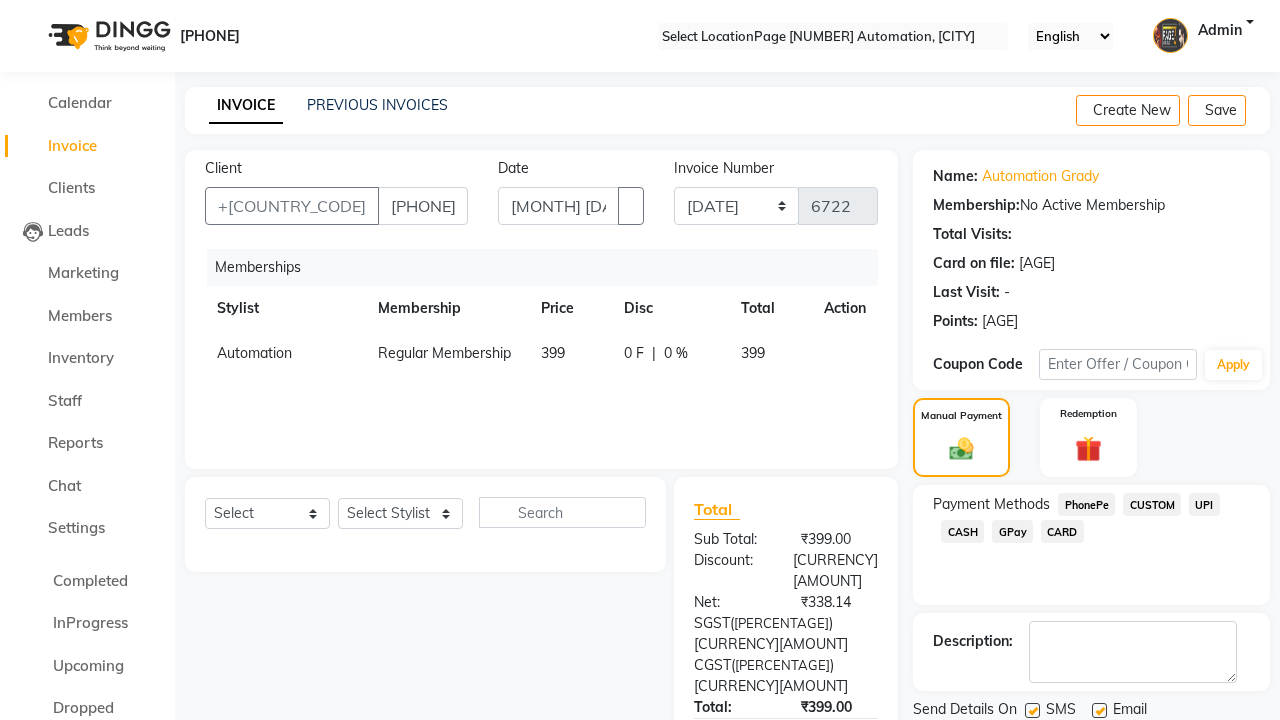 click at bounding box center (1032, 710) 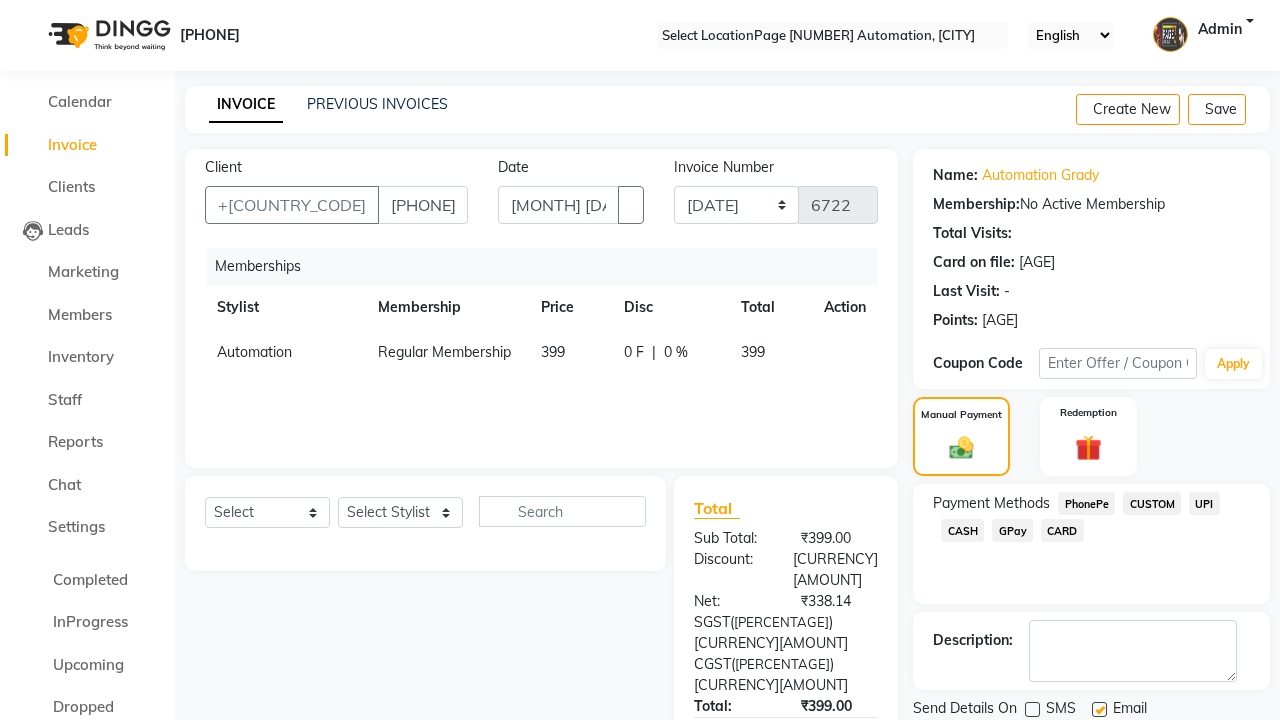 click at bounding box center (1099, 709) 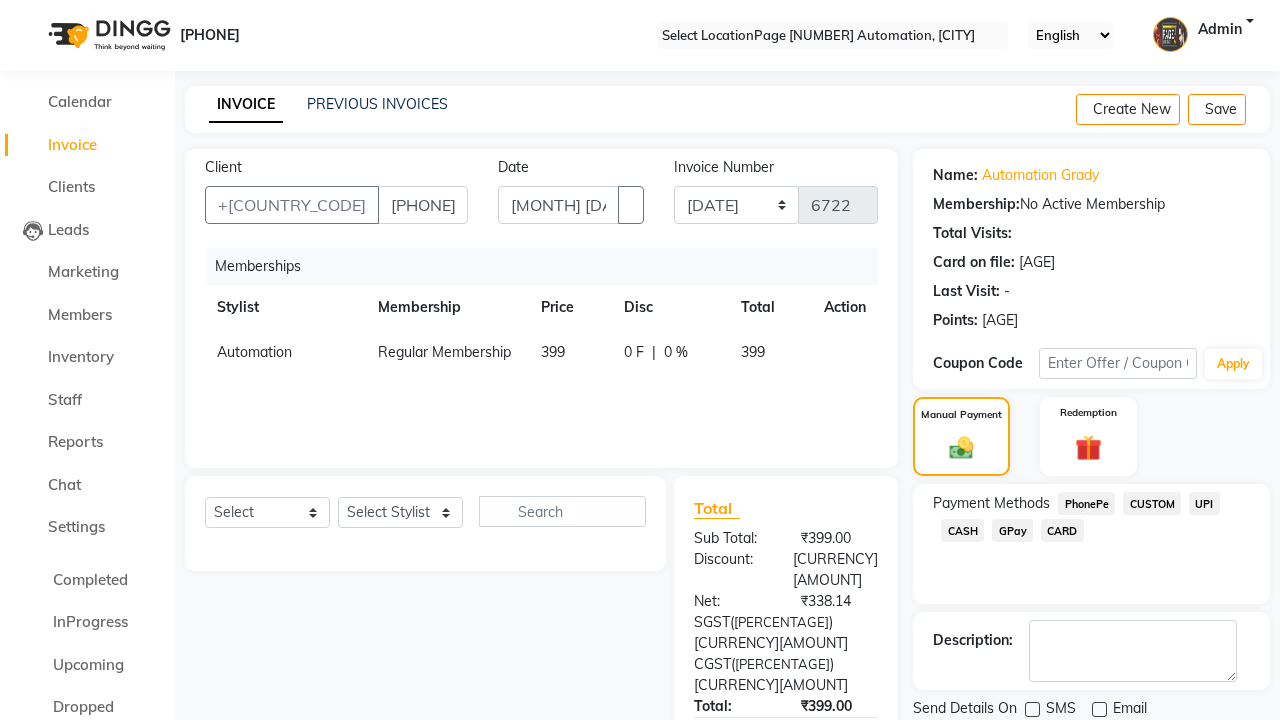 click on "Checkout" at bounding box center [1091, 742] 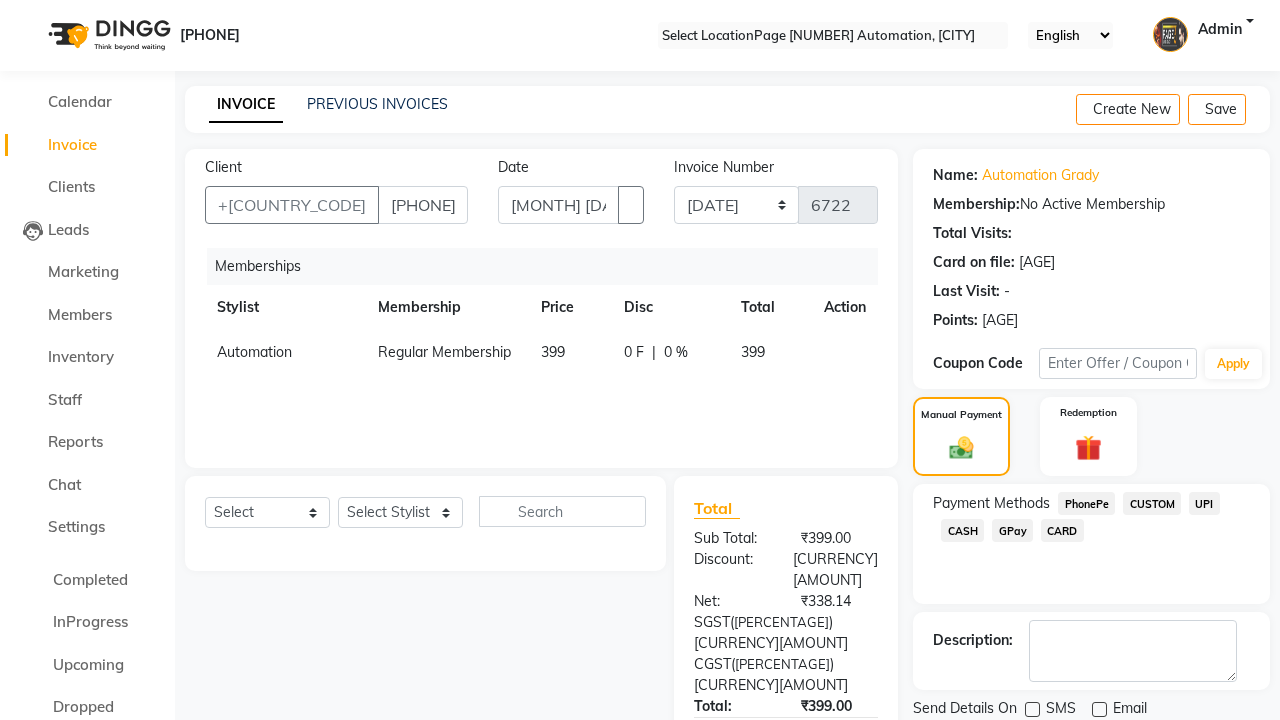 scroll, scrollTop: 101, scrollLeft: 0, axis: vertical 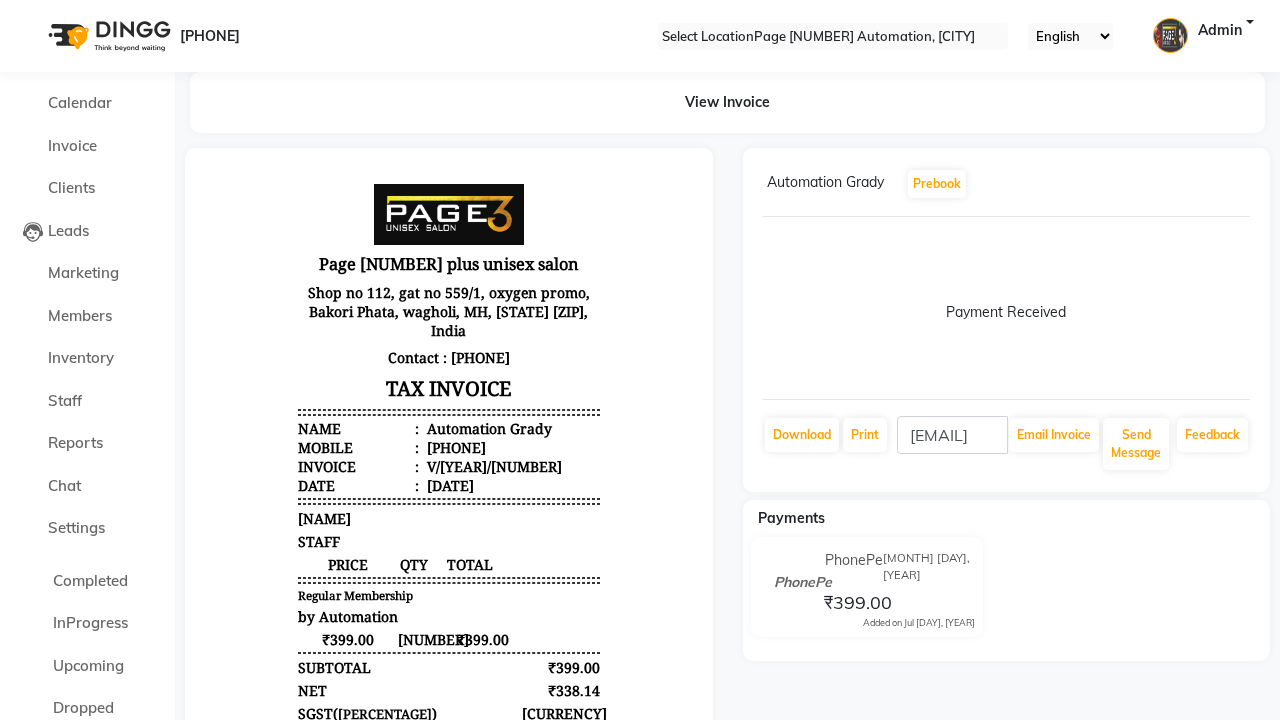 click on "Bill created successfully." at bounding box center [640, 946] 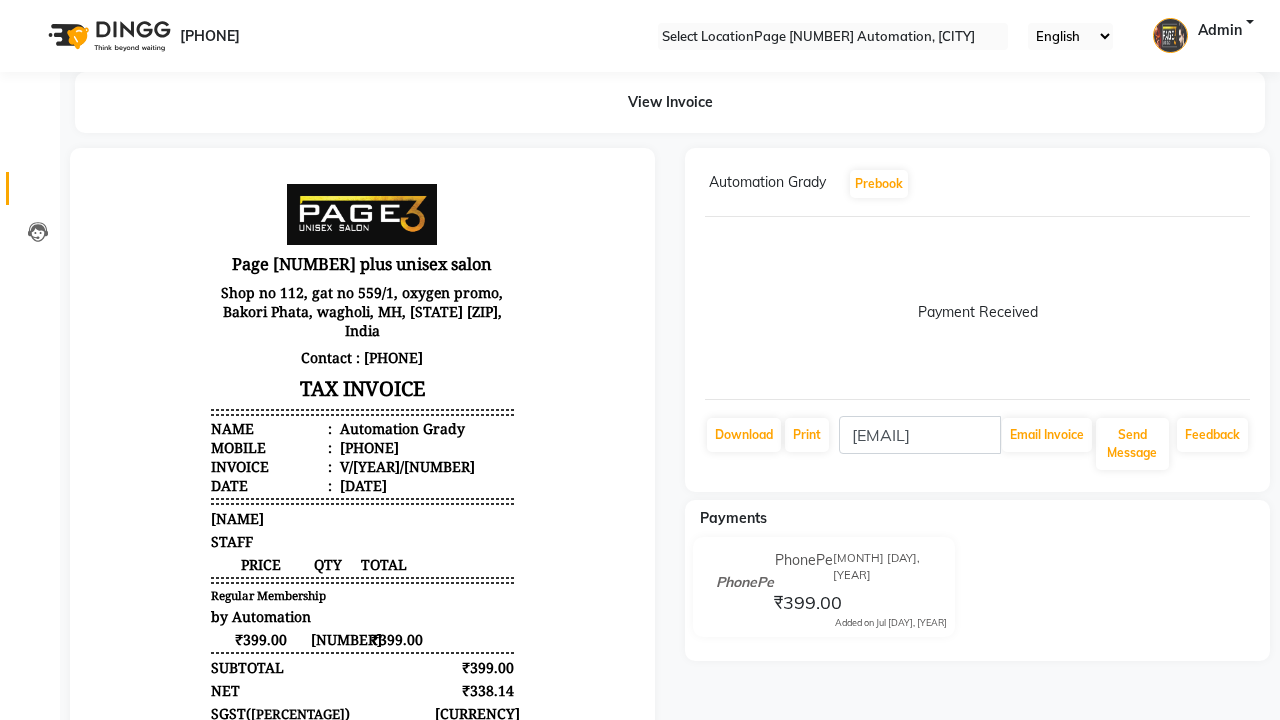 click at bounding box center [38, 193] 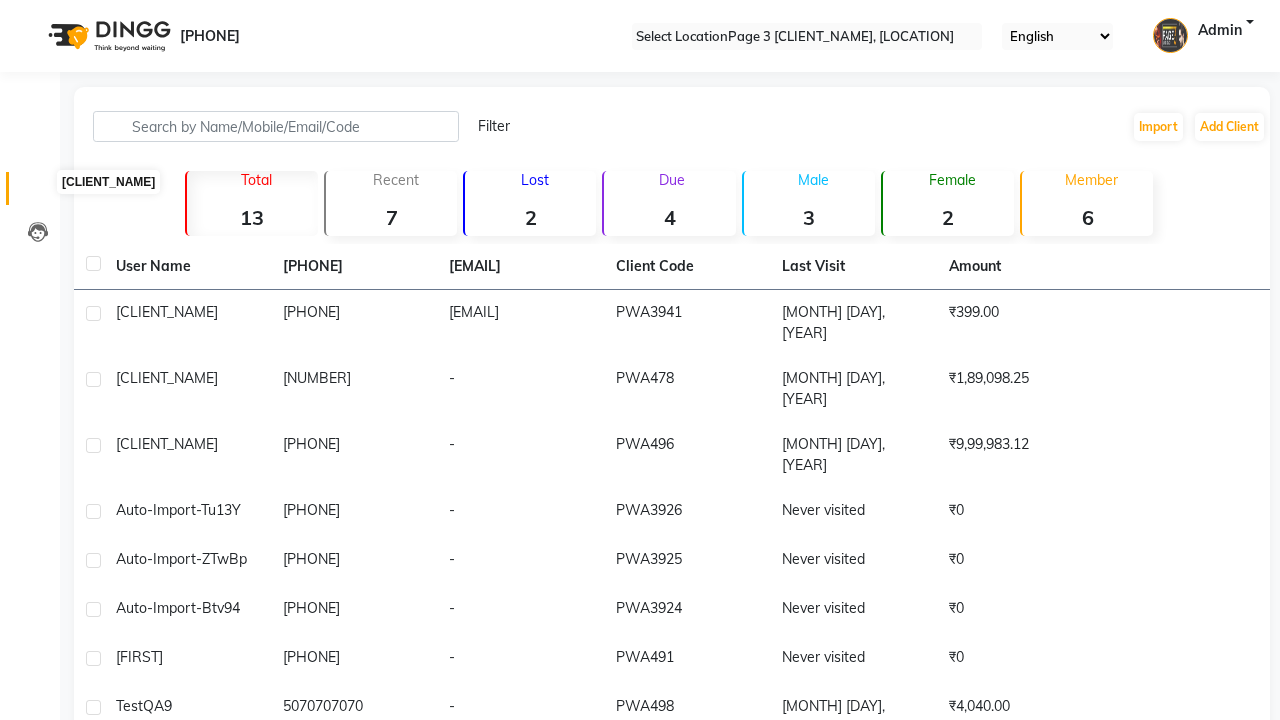 scroll, scrollTop: 0, scrollLeft: 0, axis: both 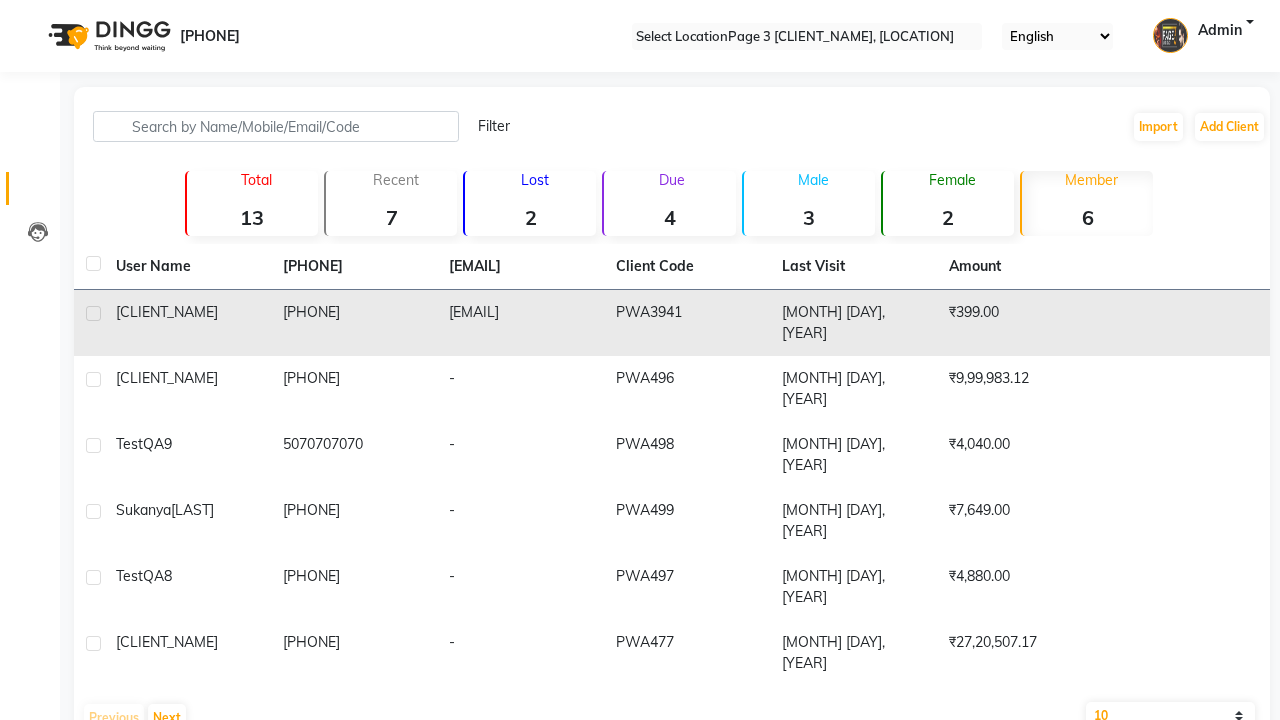 click at bounding box center [93, 313] 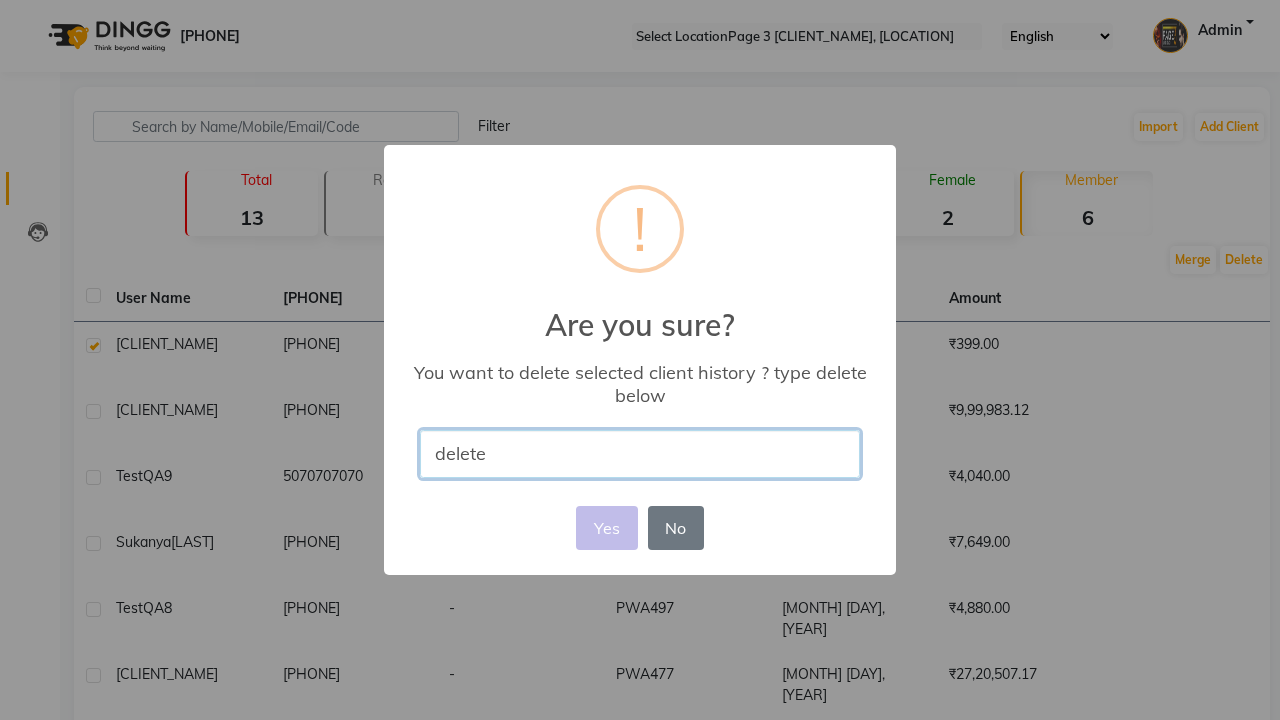 type on "delete" 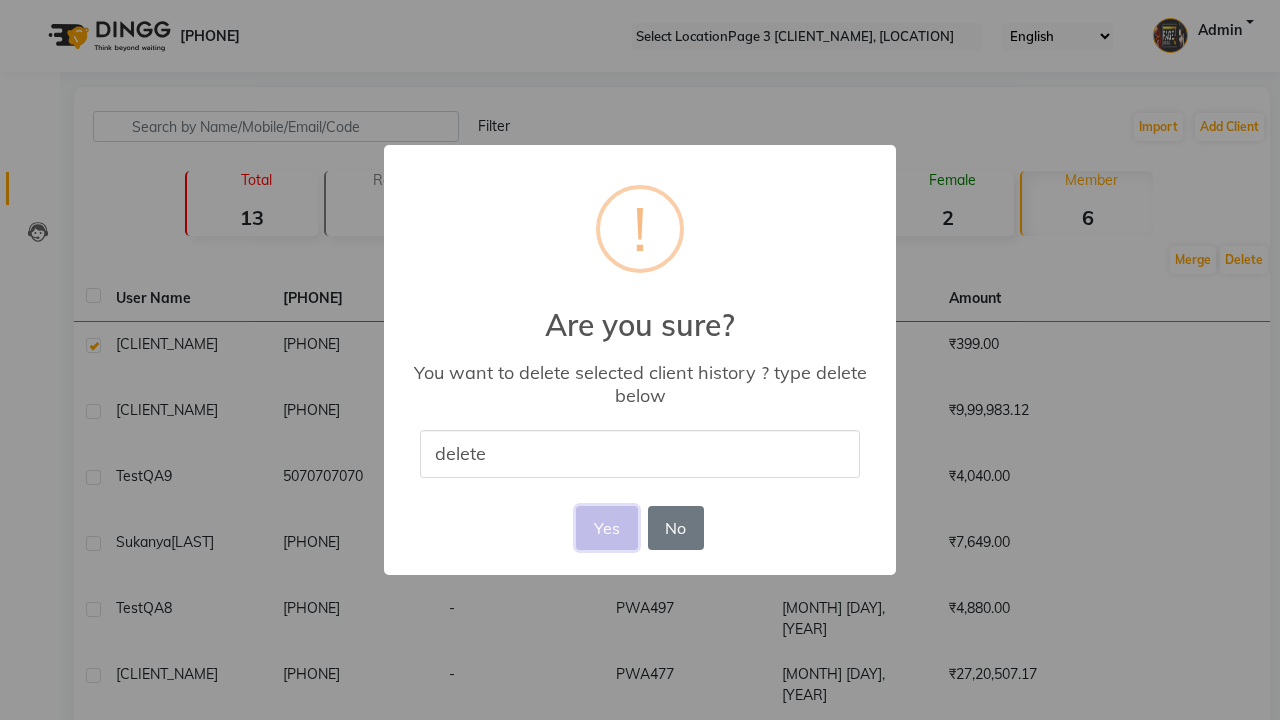 click on "Yes" at bounding box center (606, 528) 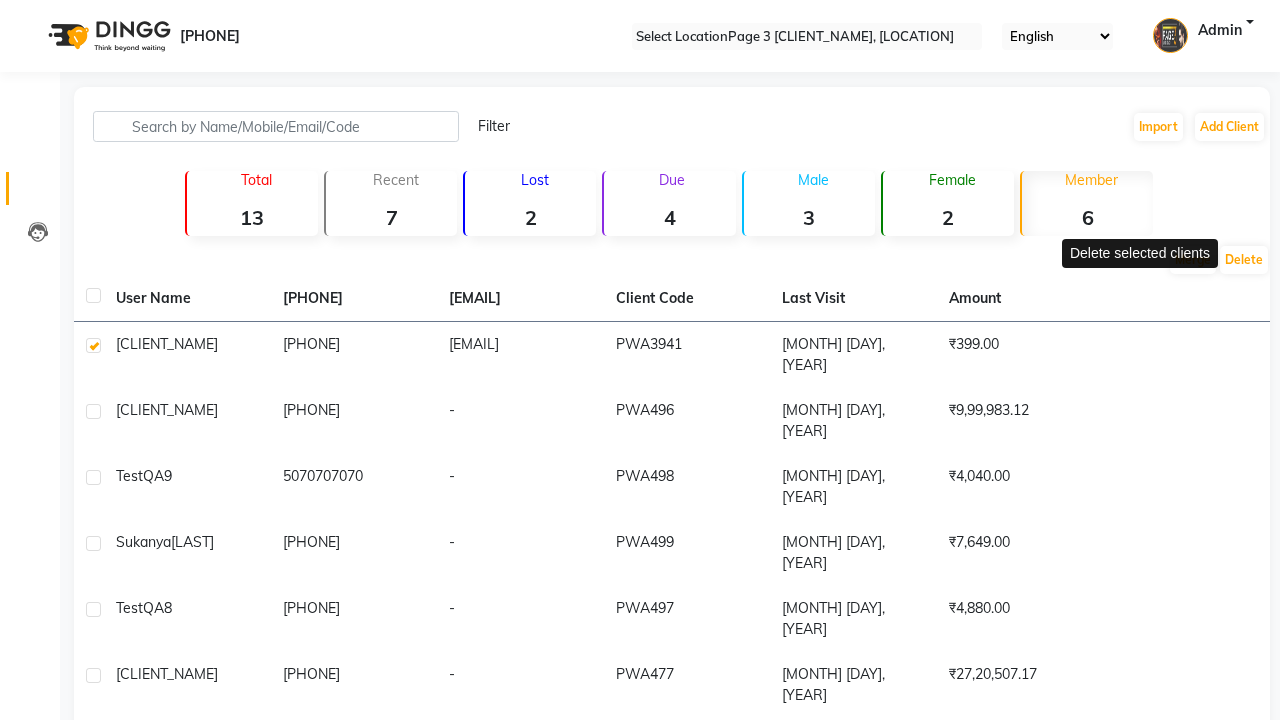 click on "Exists invoices for users - [CLIENT_NAME] (1) |. Please cancel invoices before delete user history." at bounding box center [640, 835] 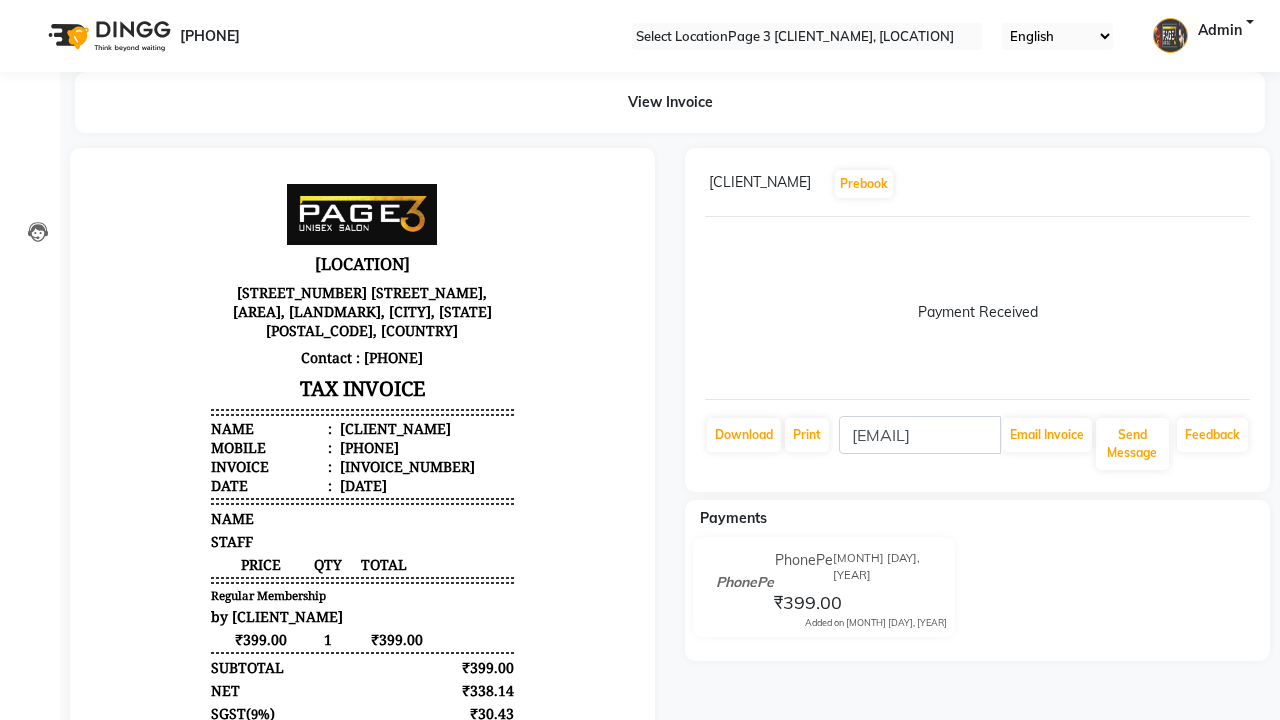click at bounding box center [1246, 184] 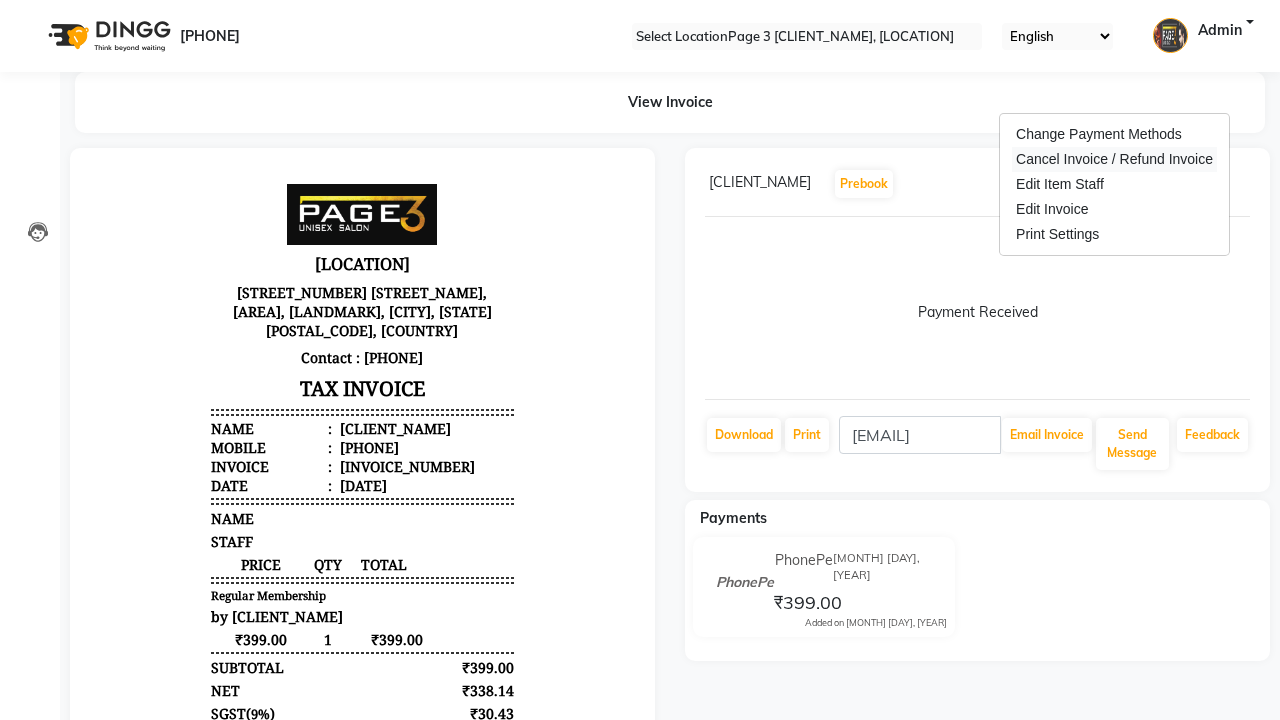 click on "Cancel Invoice / Refund Invoice" at bounding box center (1114, 159) 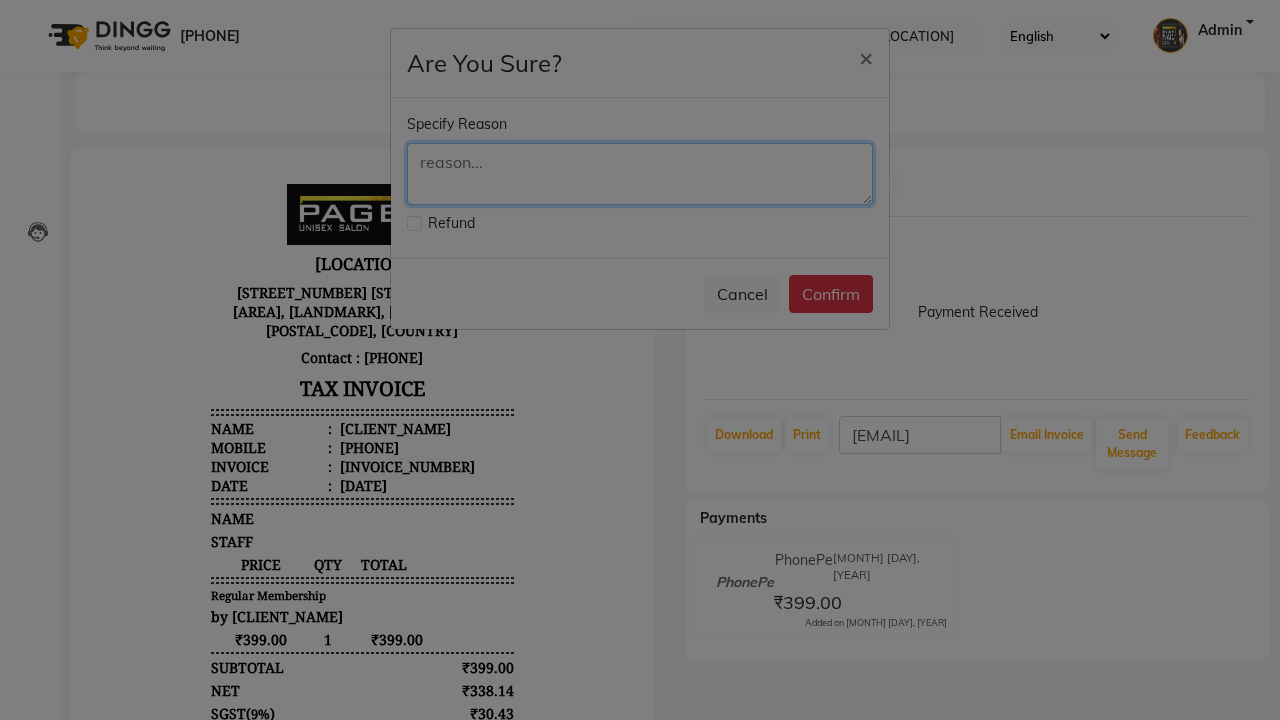 click at bounding box center (640, 174) 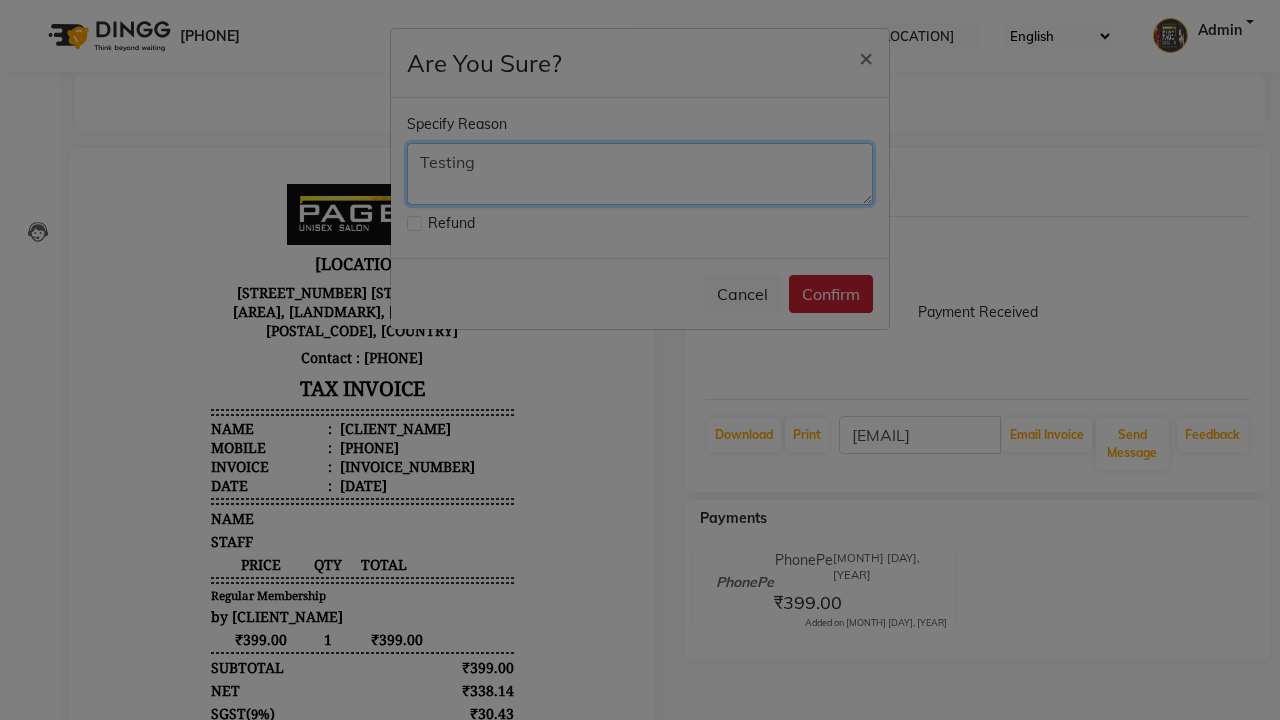 type on "Testing" 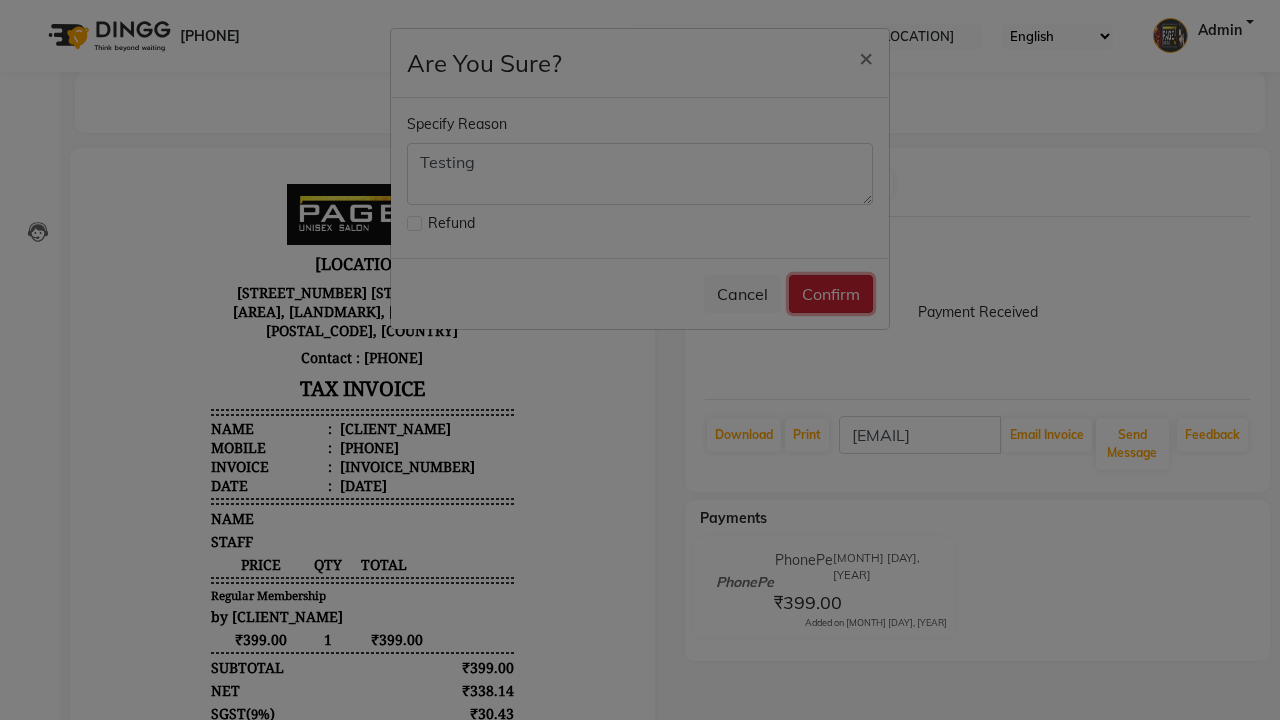 click on "Confirm" at bounding box center [831, 294] 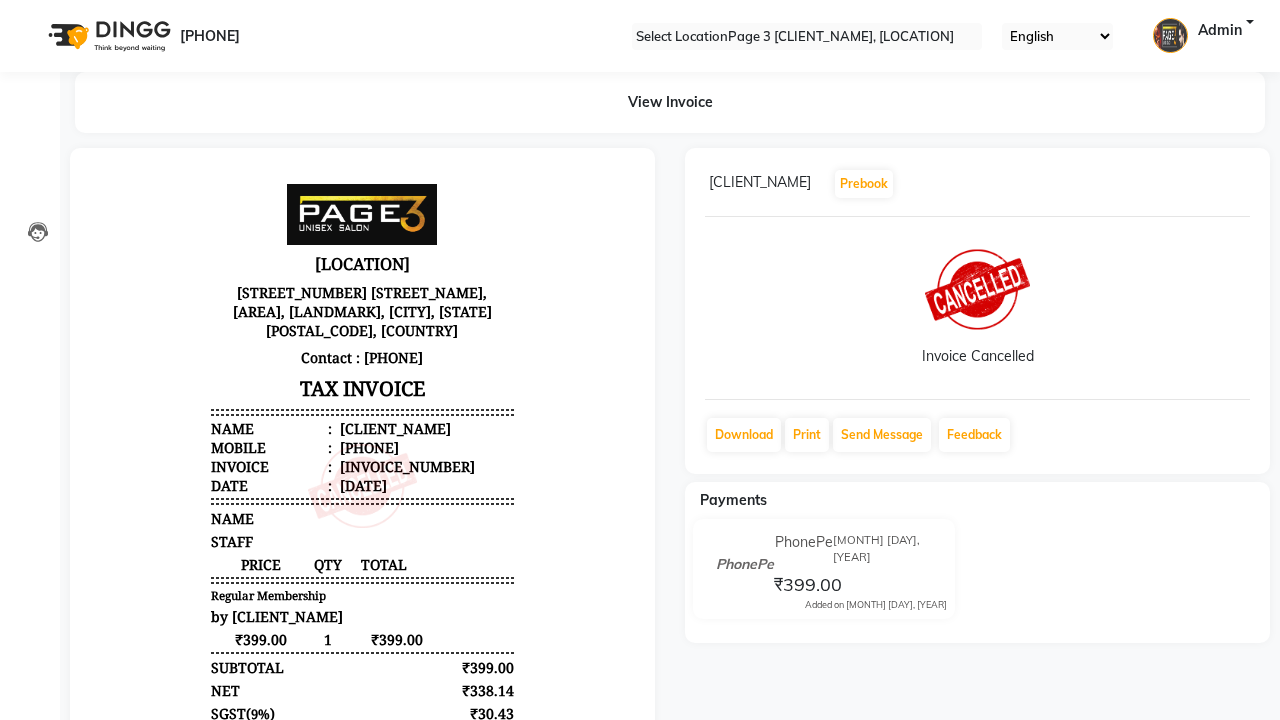 click on "Bill Cancelled Successfully." at bounding box center (640, 925) 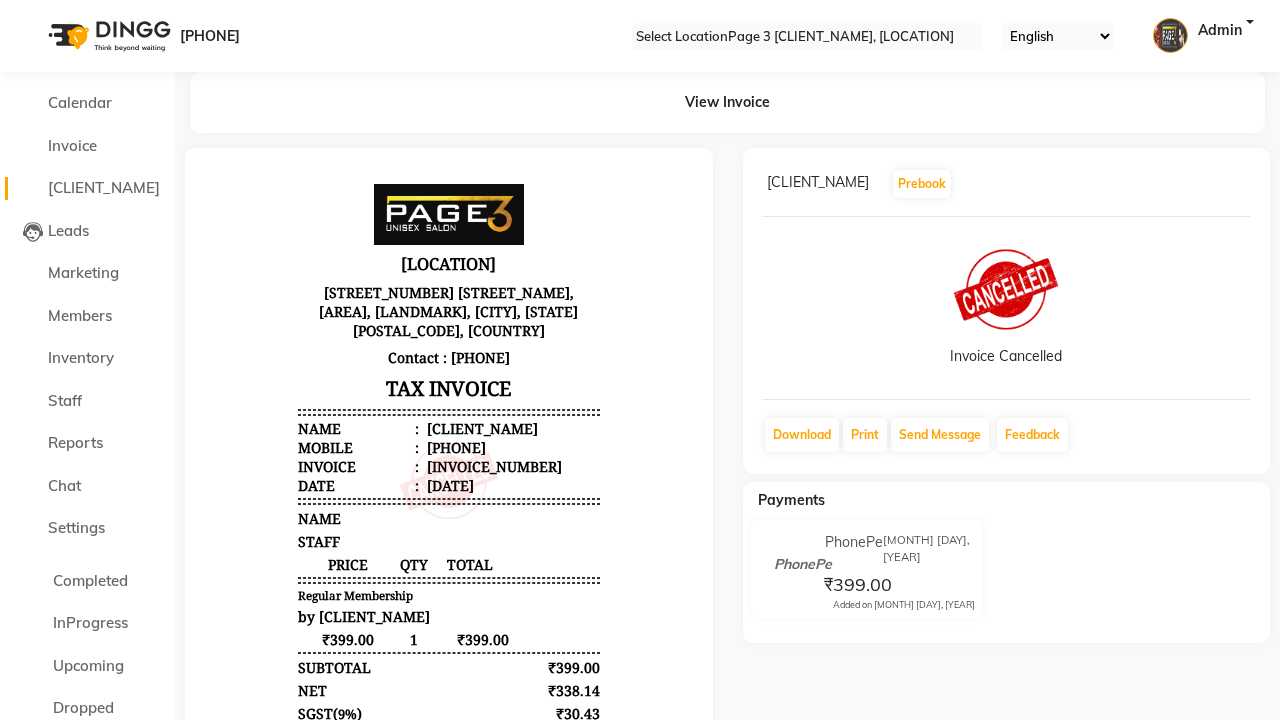 click on "Clients" at bounding box center [104, 187] 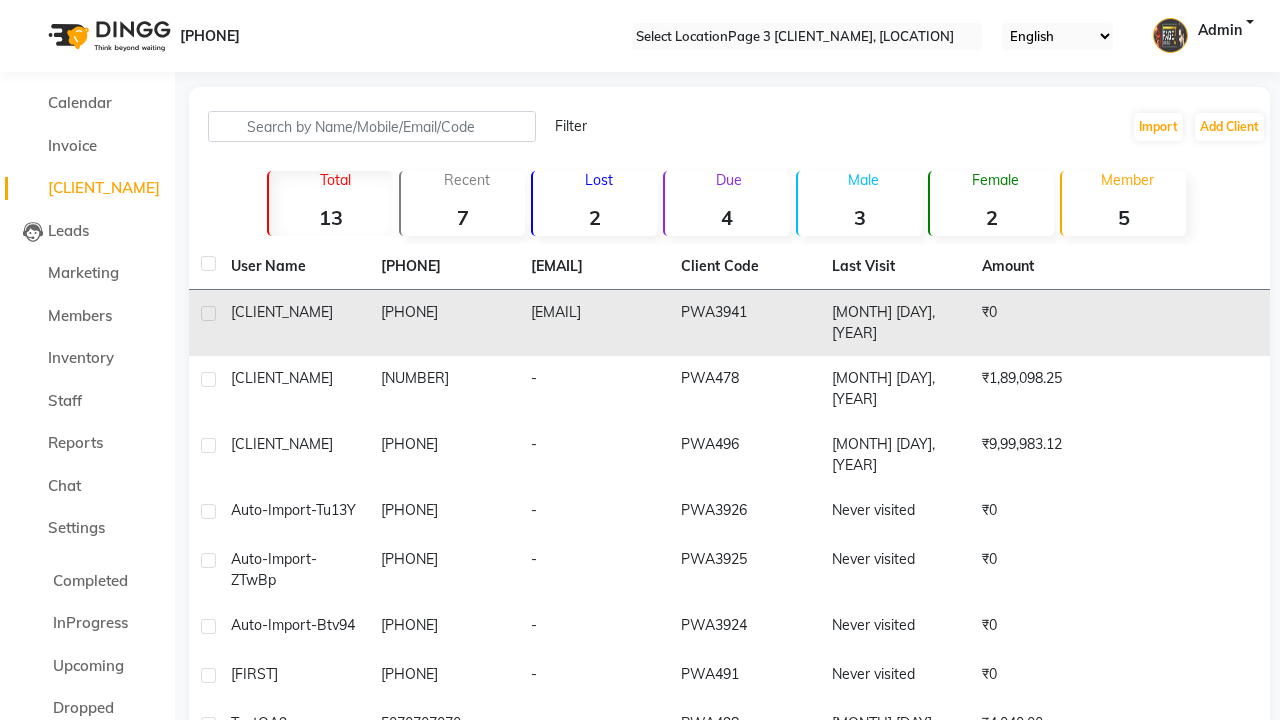 click at bounding box center (208, 313) 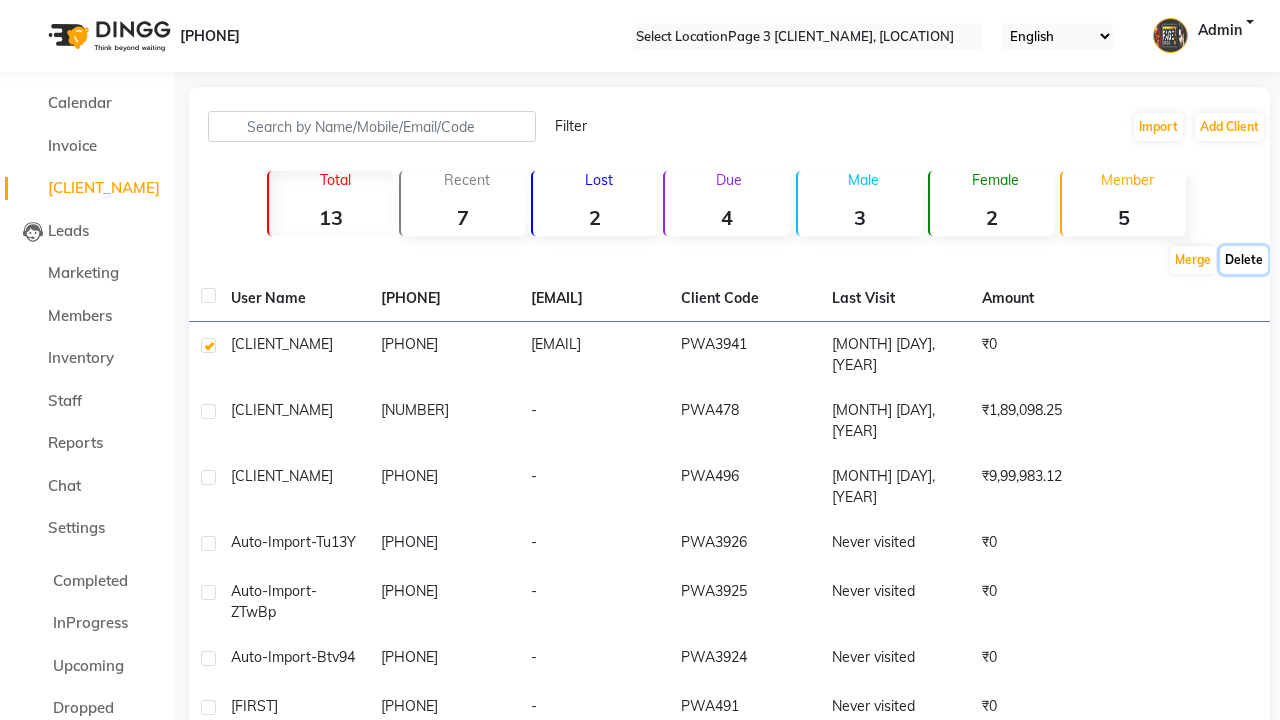 click on "Delete" at bounding box center [1193, 260] 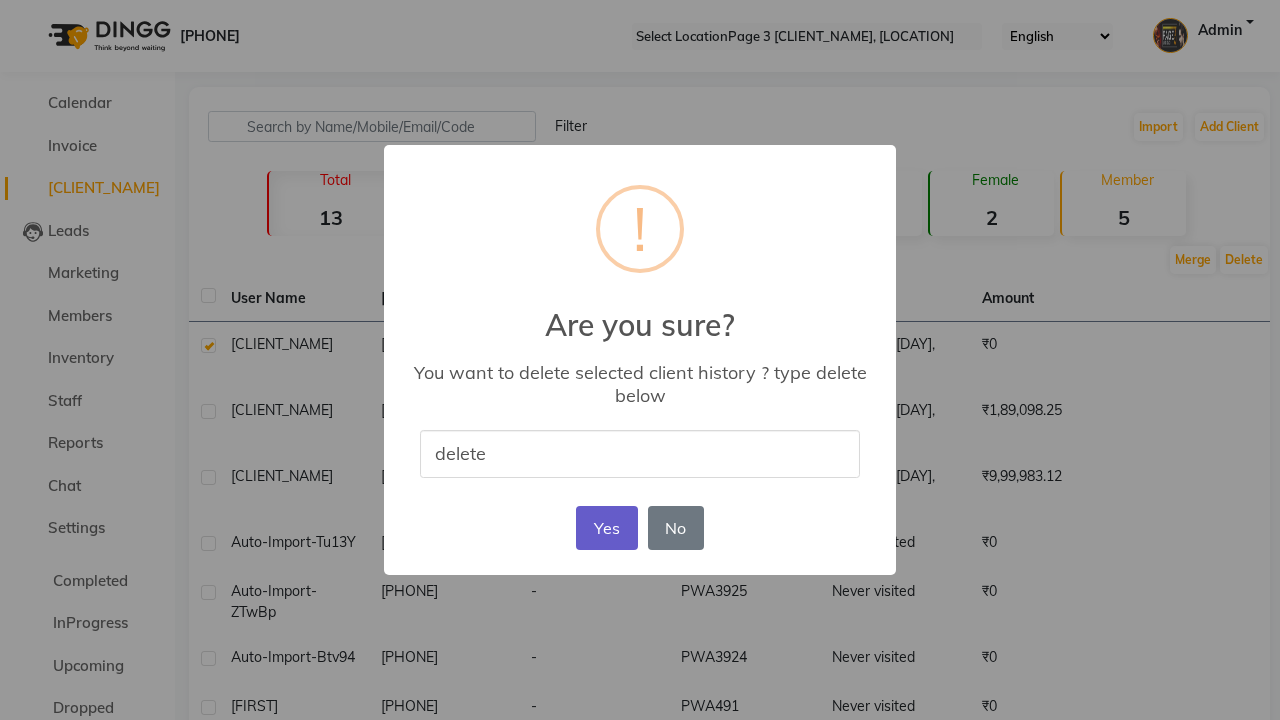 type on "delete" 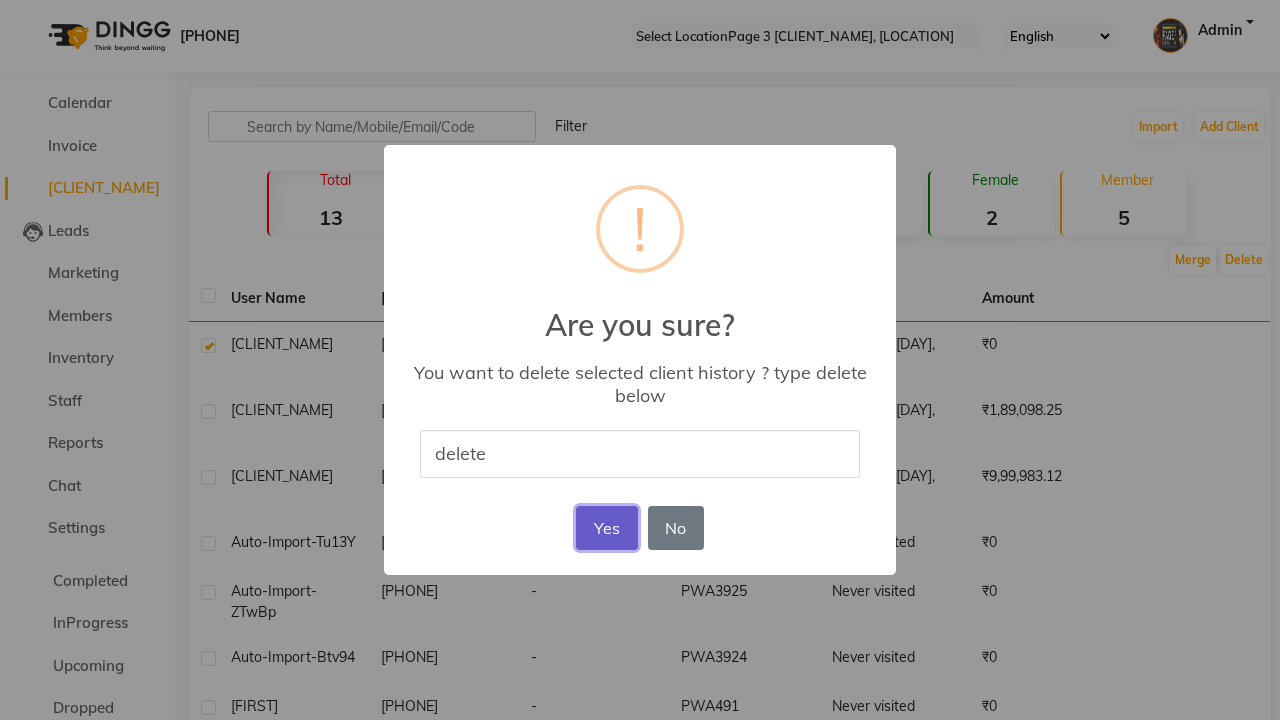 click on "Yes" at bounding box center (606, 528) 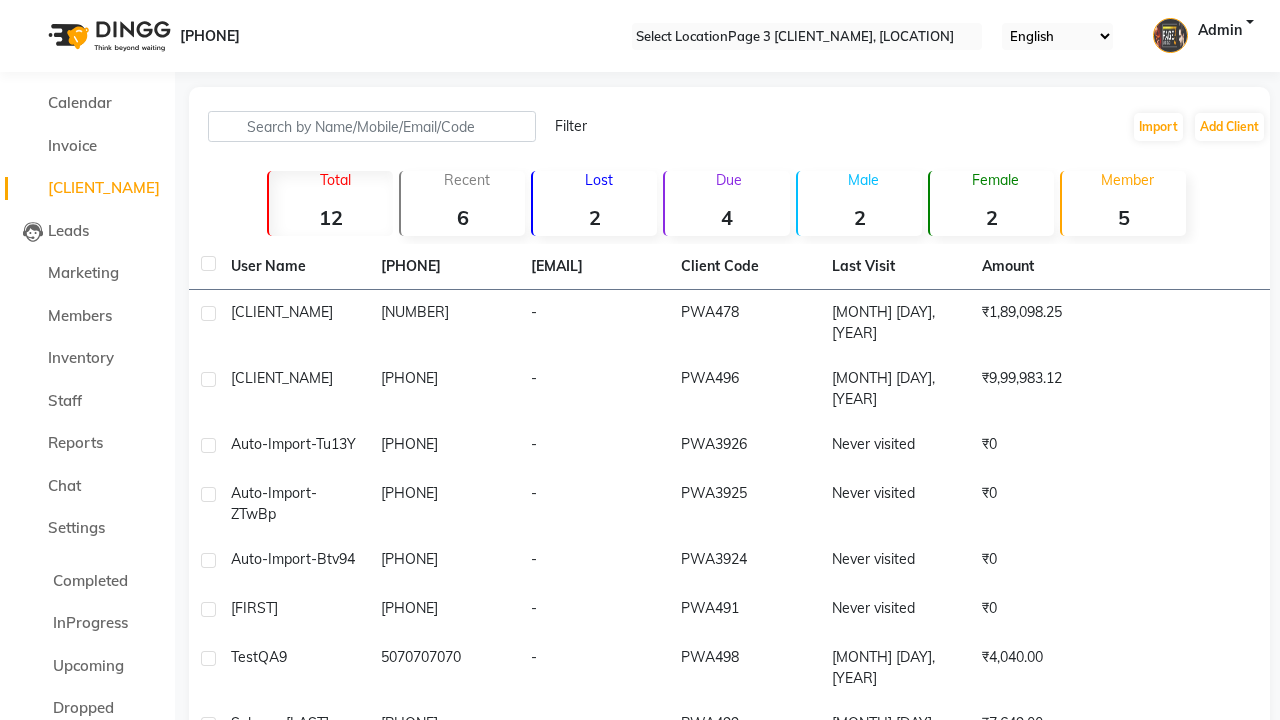 click on "User history remove successfully." at bounding box center (640, 1016) 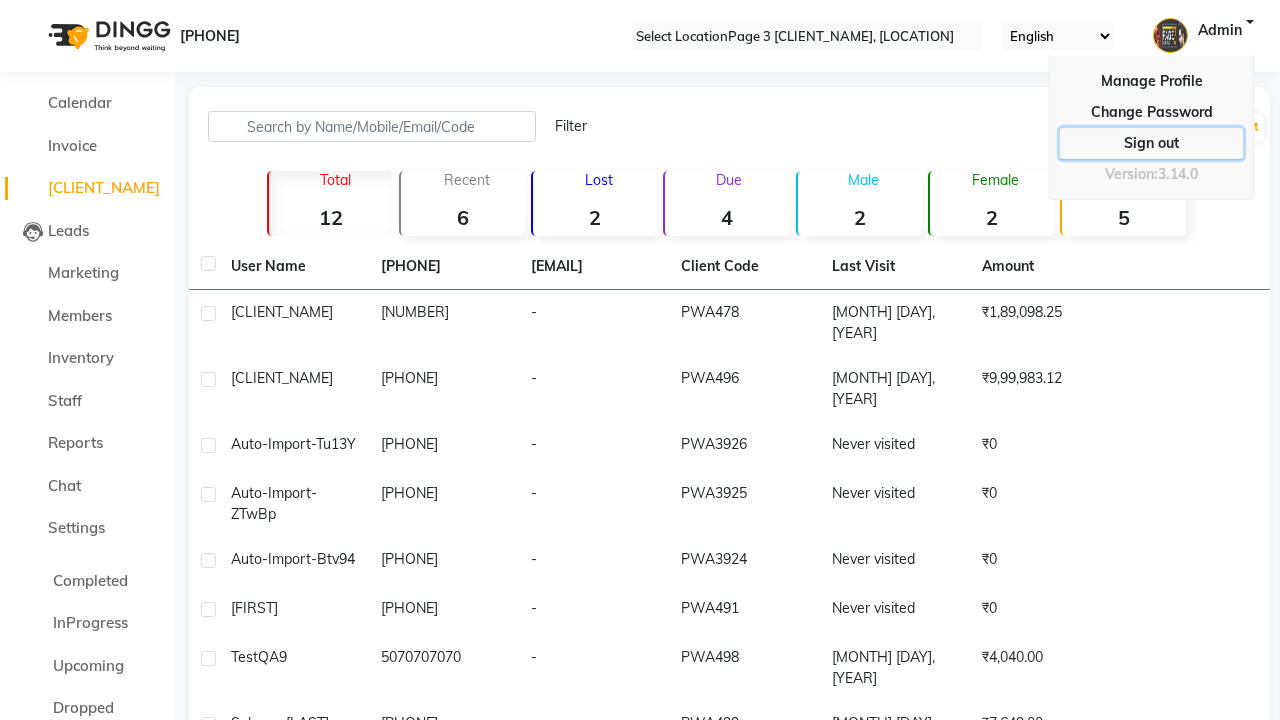 click on "Sign out" at bounding box center (1151, 112) 